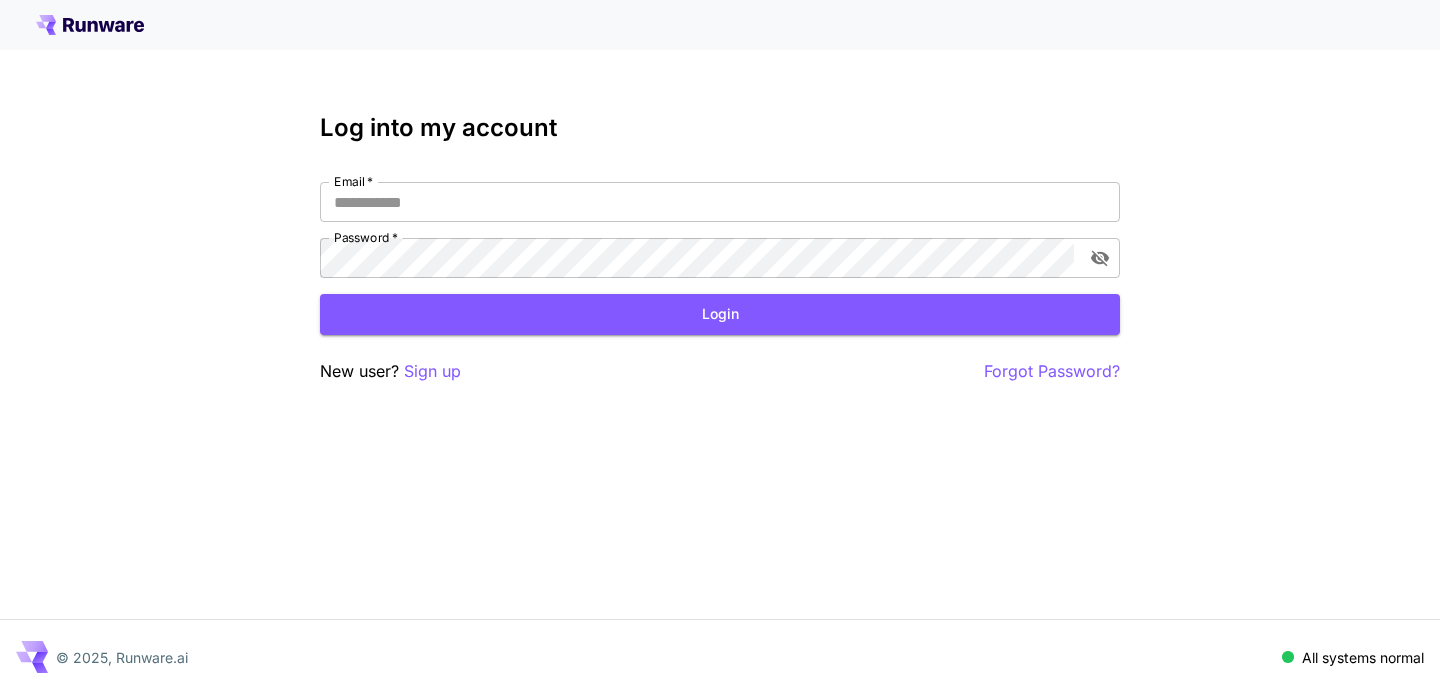 scroll, scrollTop: 0, scrollLeft: 0, axis: both 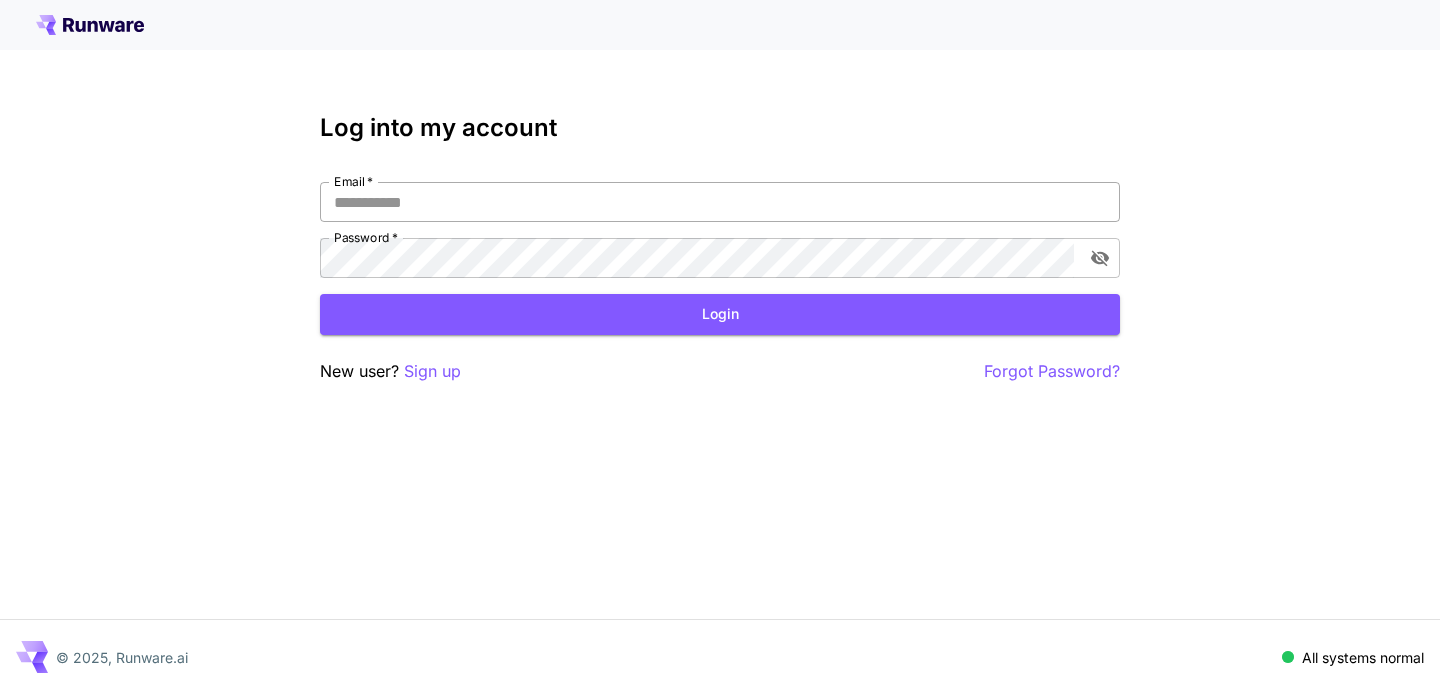 click on "Email   *" at bounding box center (720, 202) 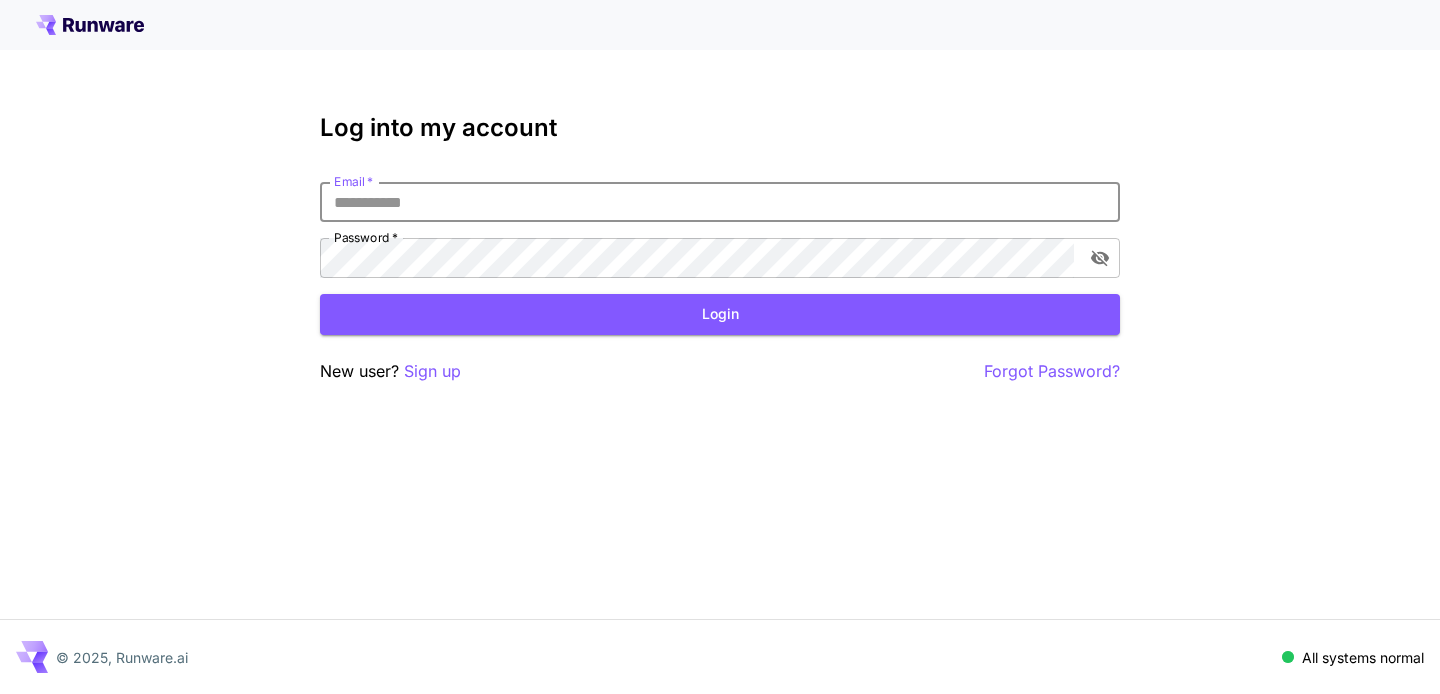 type on "**********" 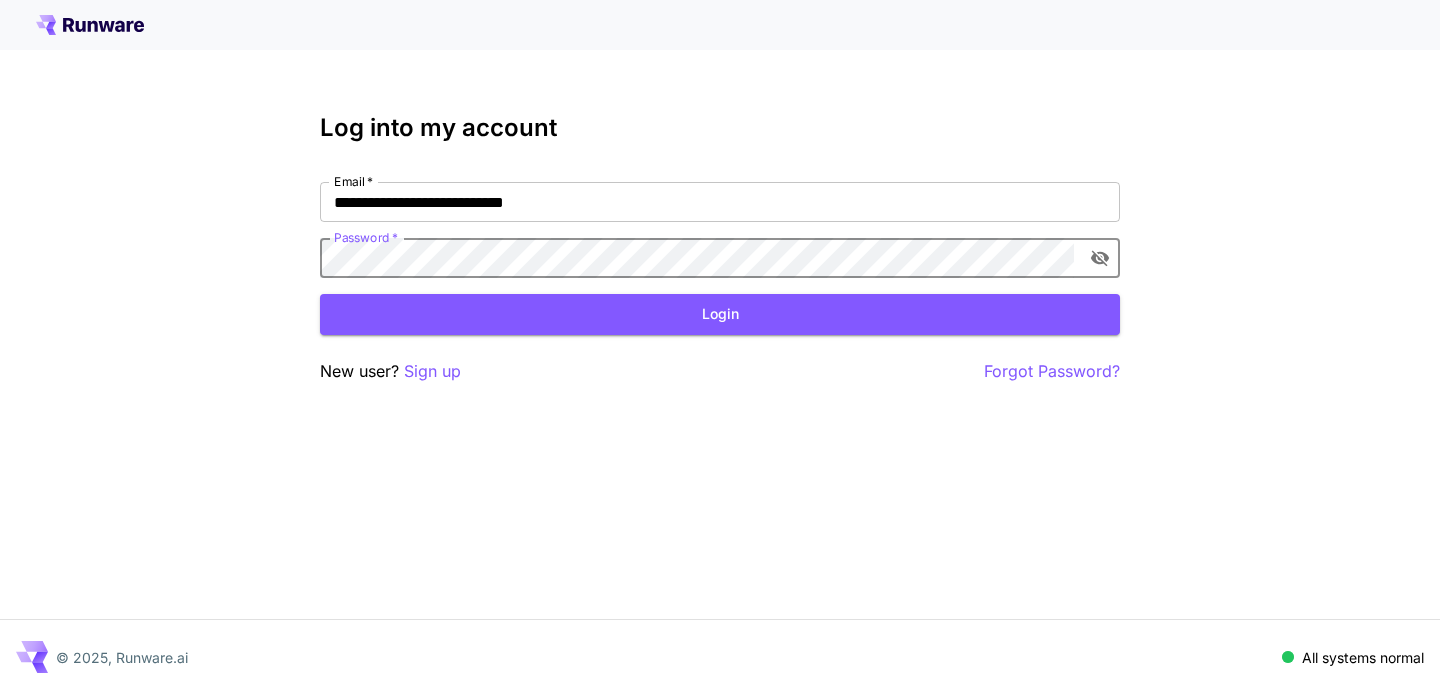 click at bounding box center [1100, 258] 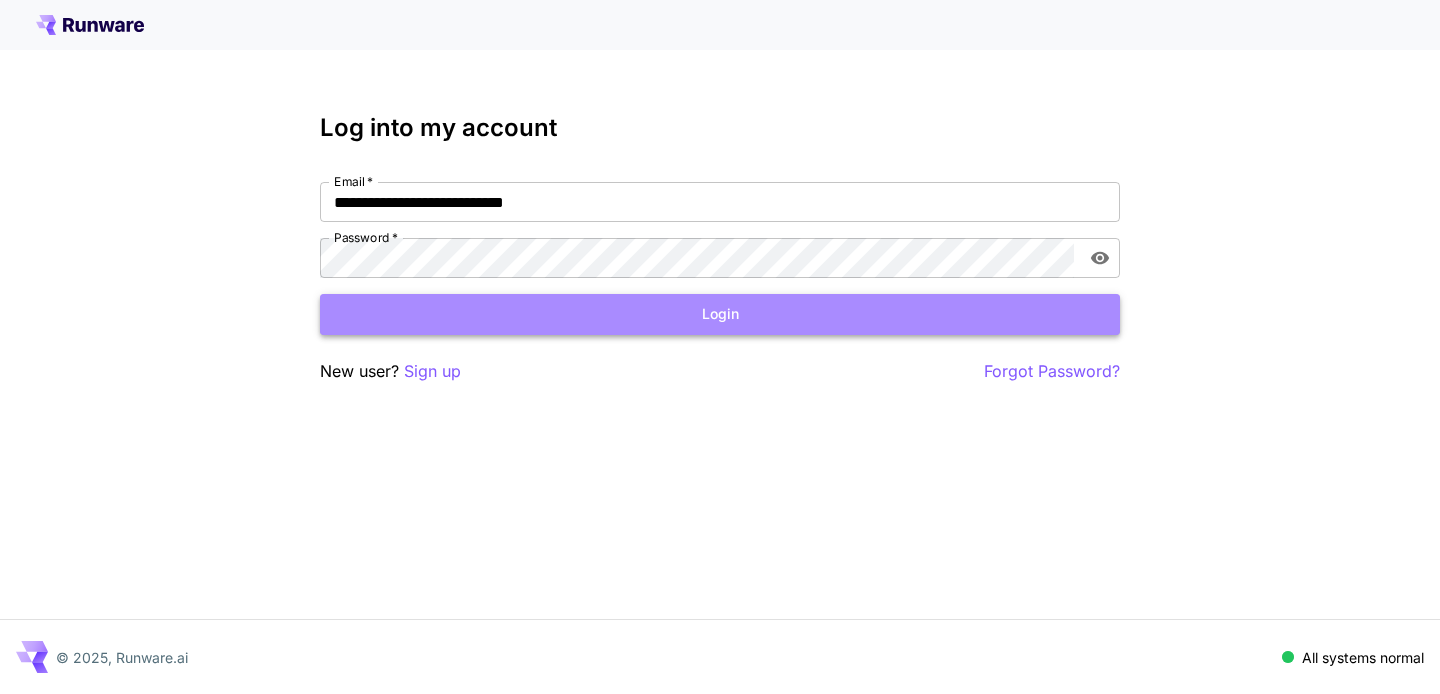 click on "Login" at bounding box center (720, 314) 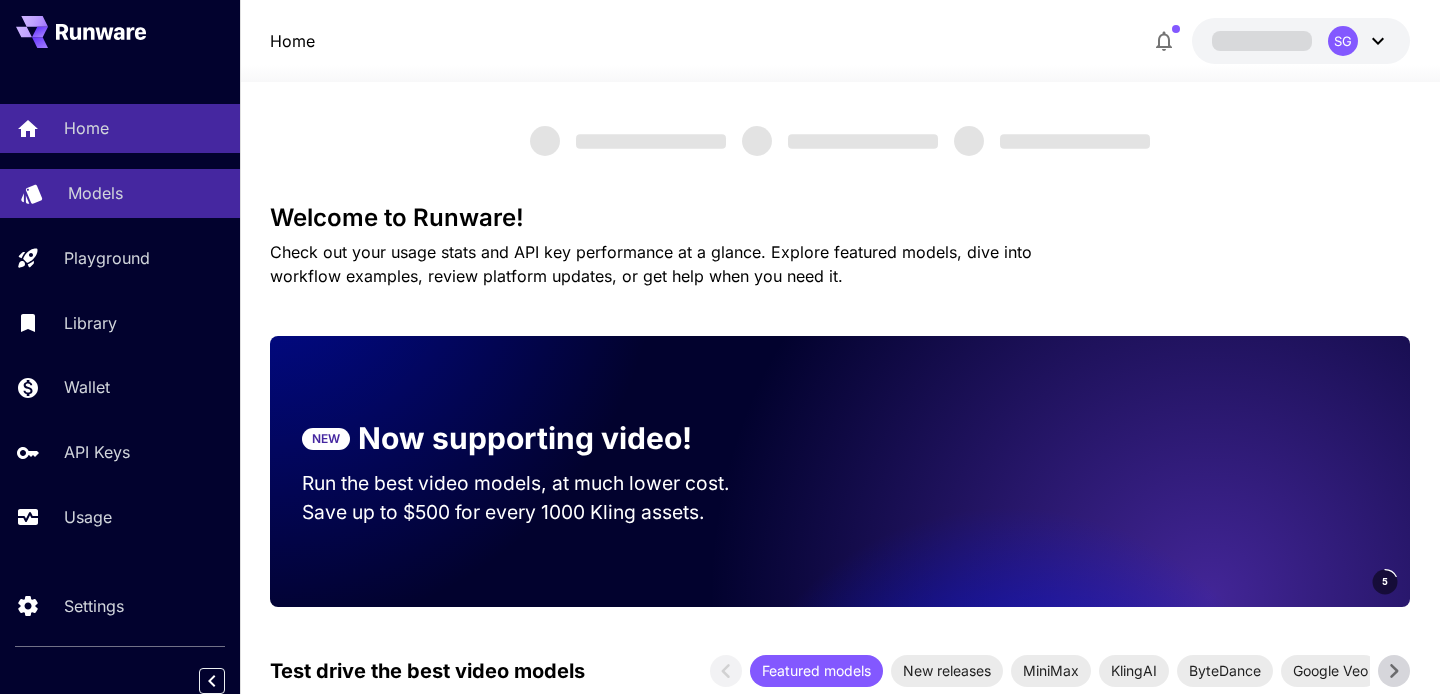 click on "Models" at bounding box center (95, 193) 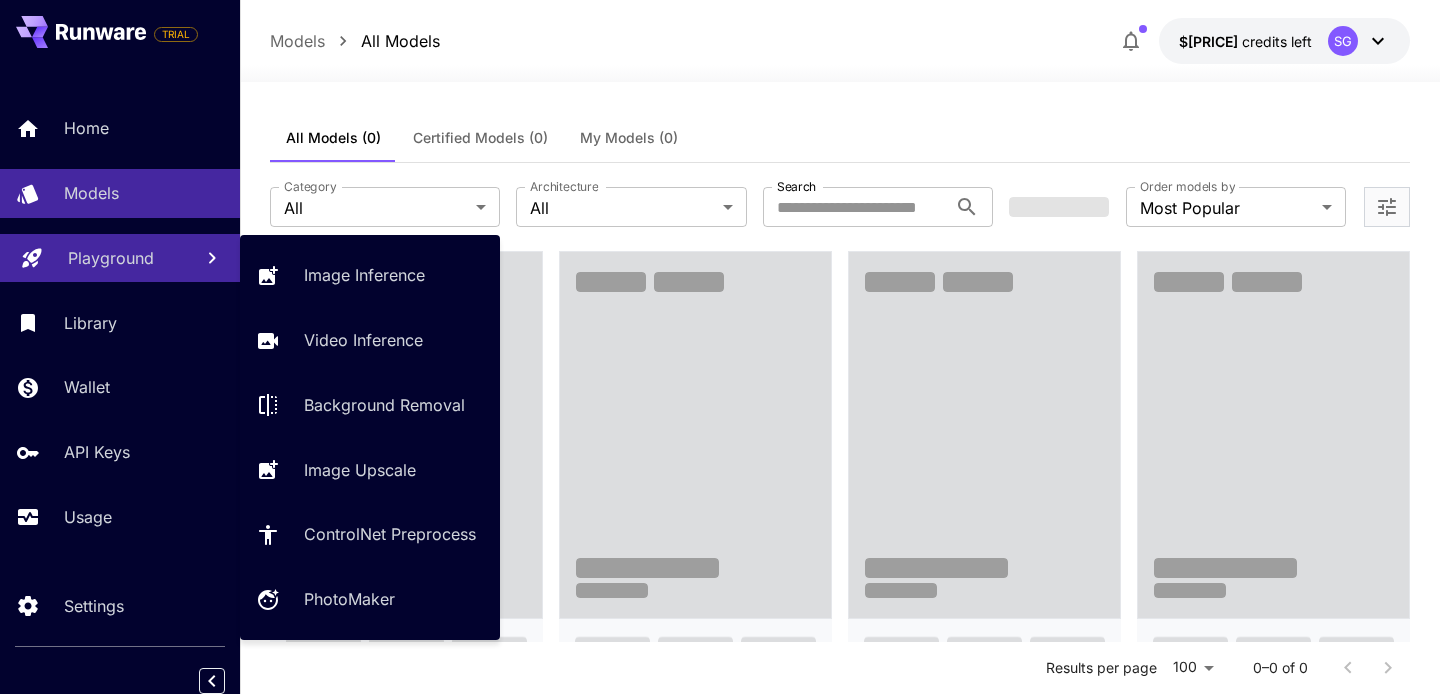 click on "Playground" at bounding box center [111, 258] 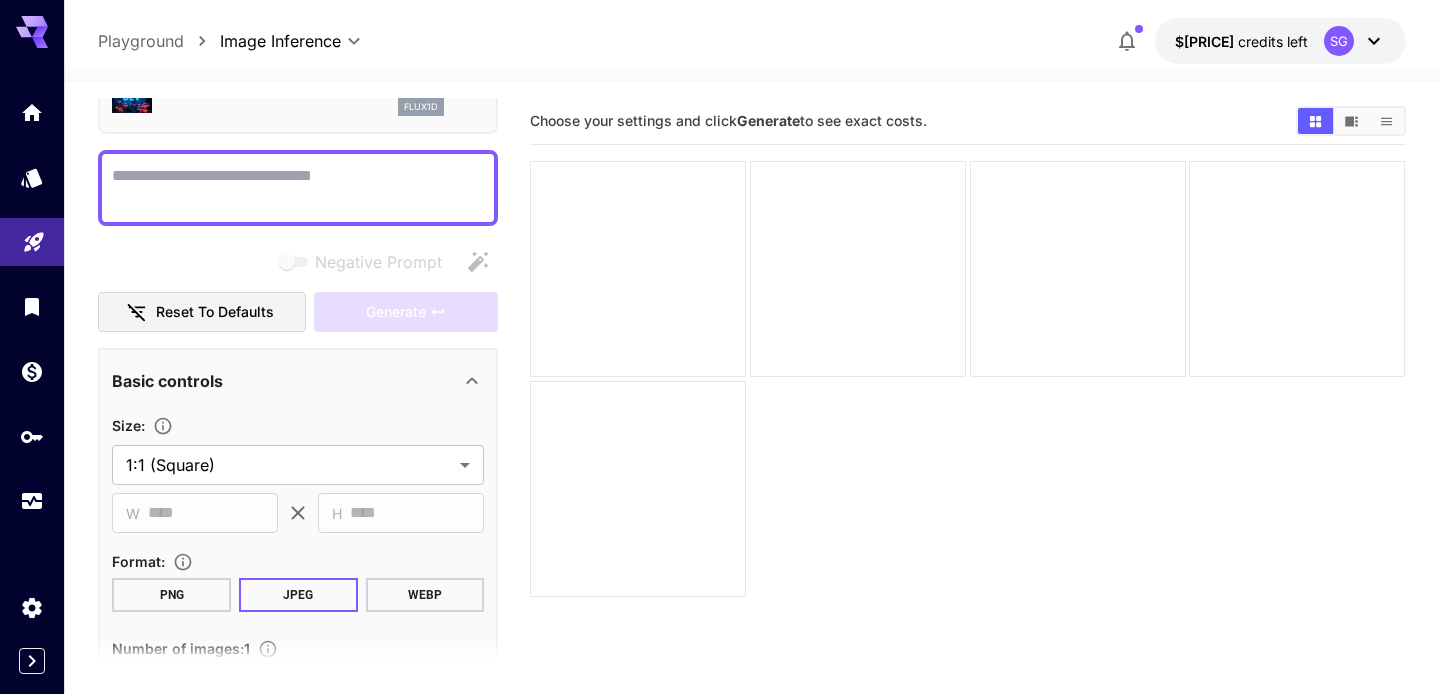 scroll, scrollTop: 13, scrollLeft: 0, axis: vertical 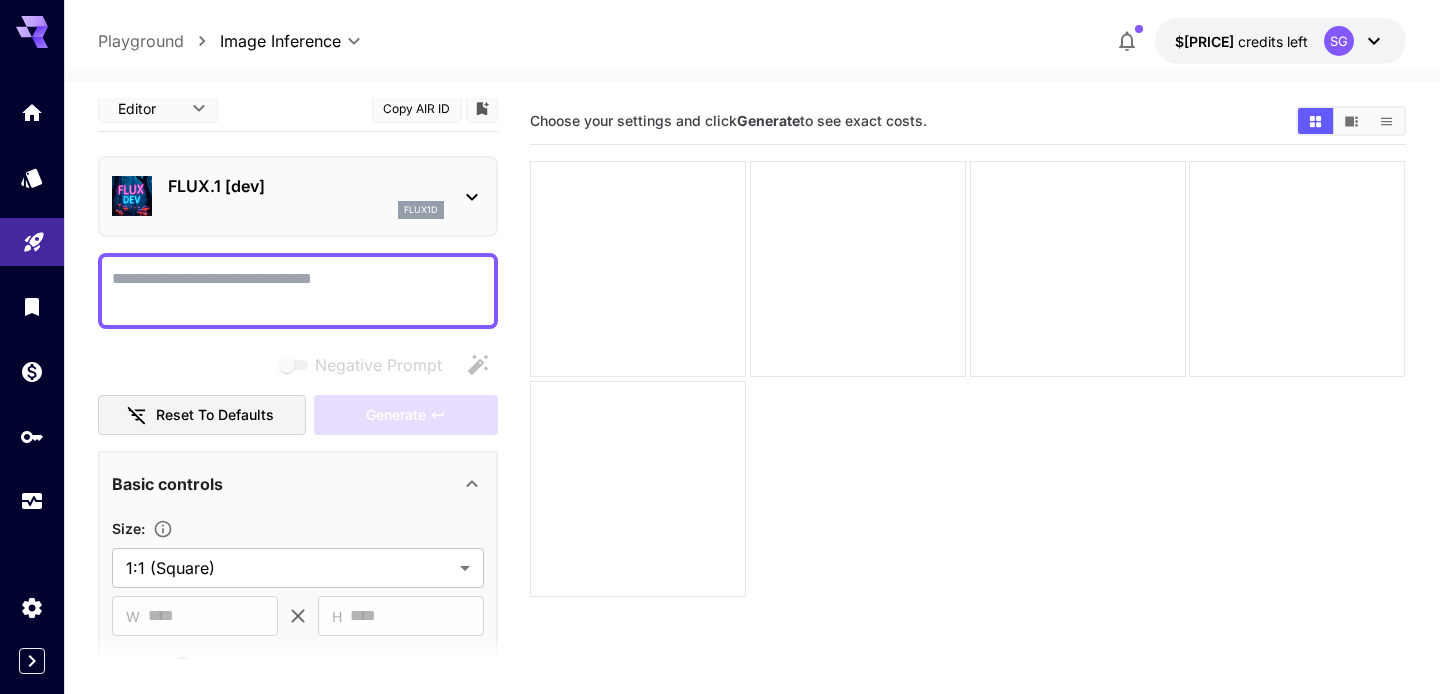 click on "FLUX.1 [dev] flux1d" at bounding box center [298, 196] 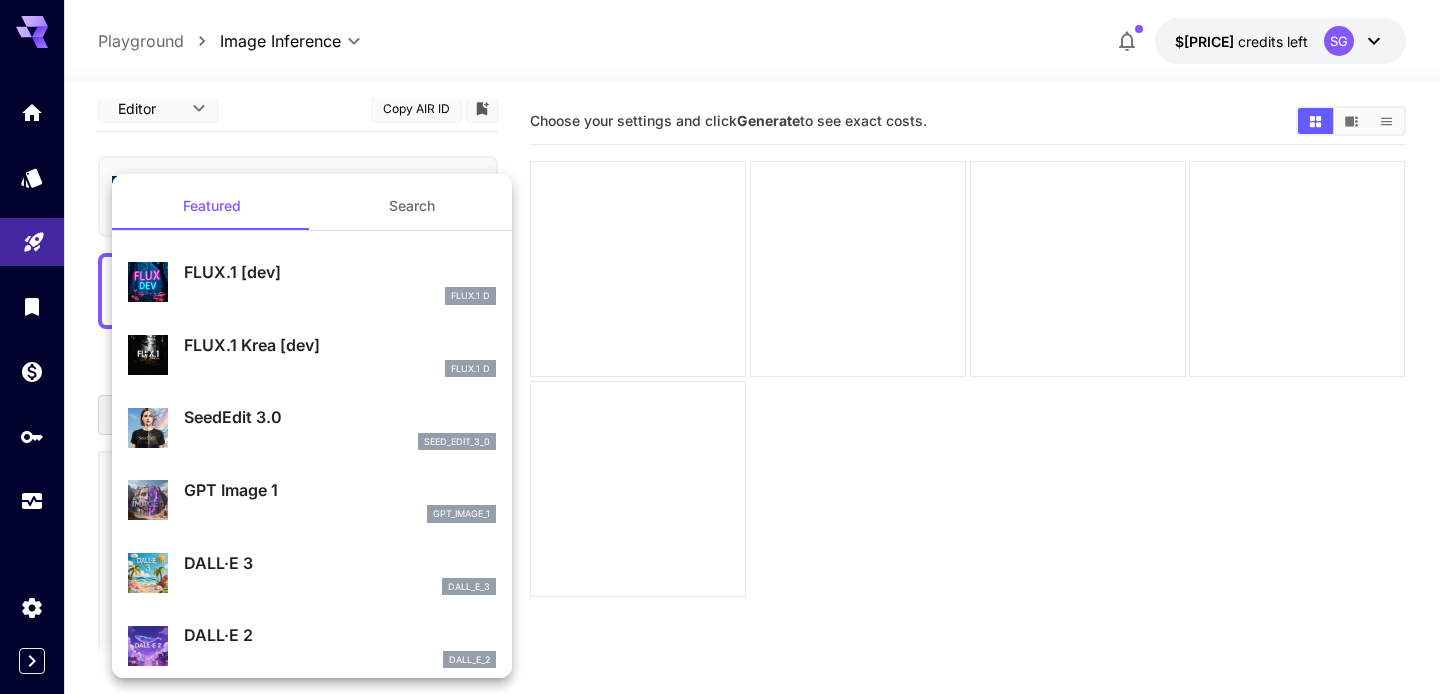 click at bounding box center [720, 347] 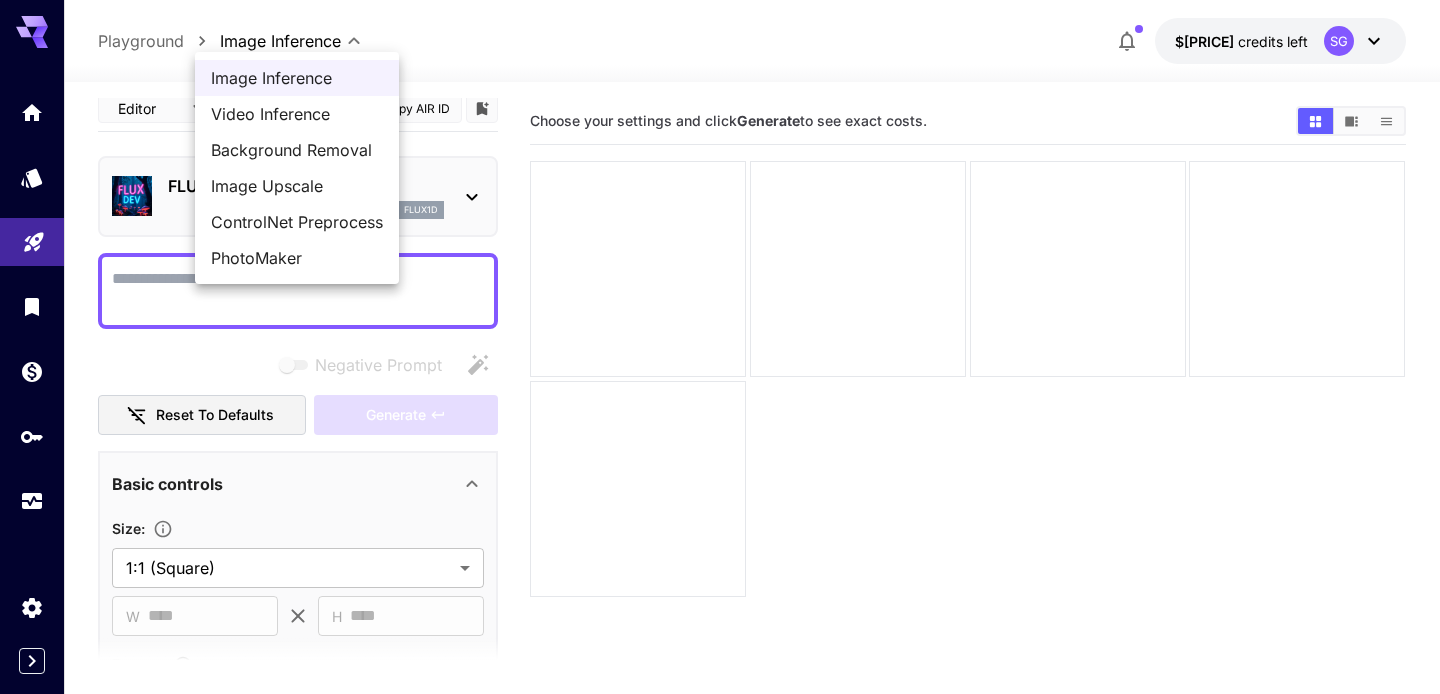 click on "**********" at bounding box center (720, 426) 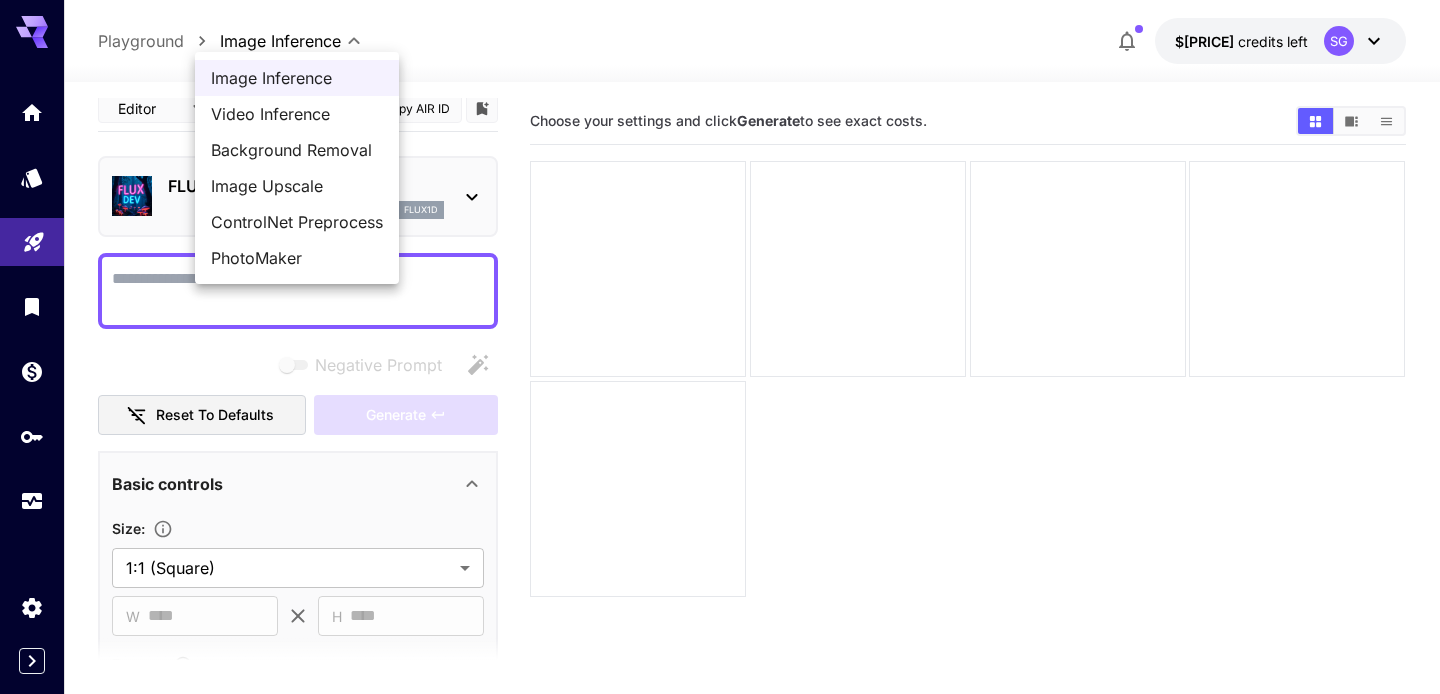 click at bounding box center (720, 347) 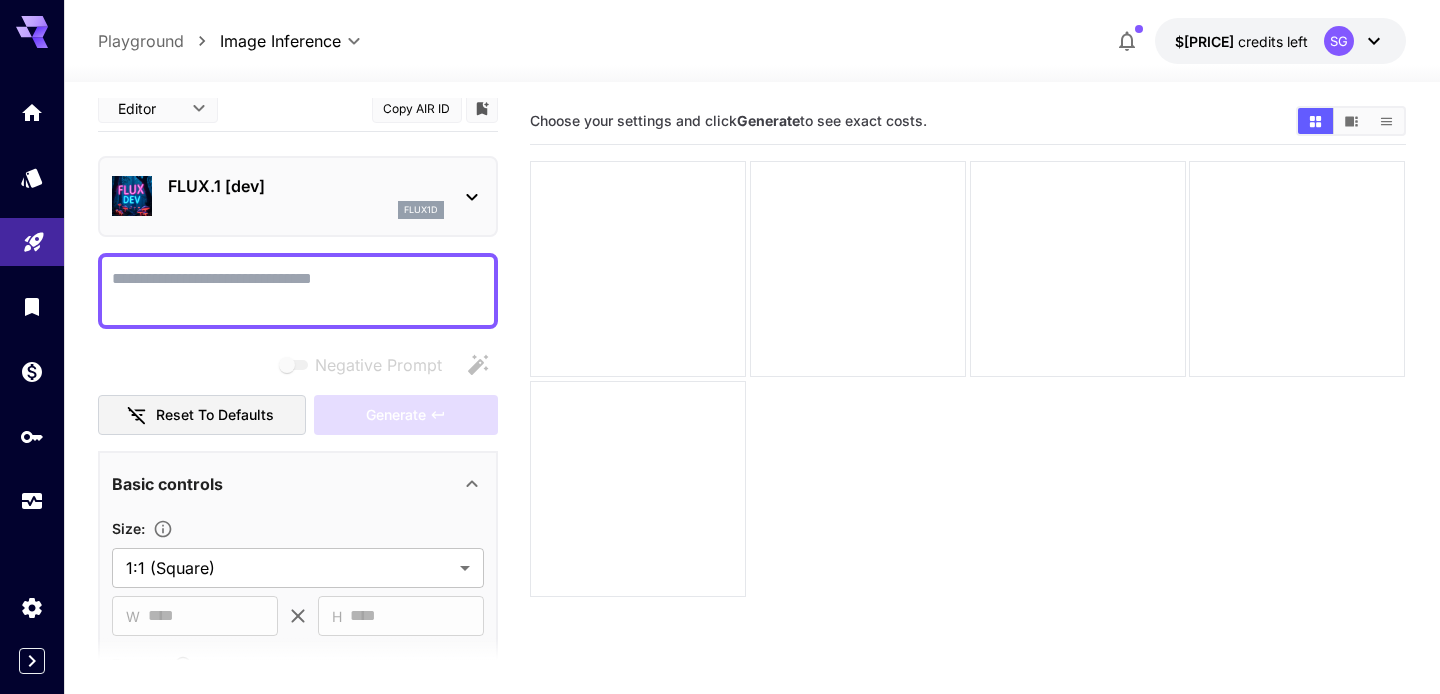 click on "FLUX.1 [dev] flux1d" at bounding box center (298, 196) 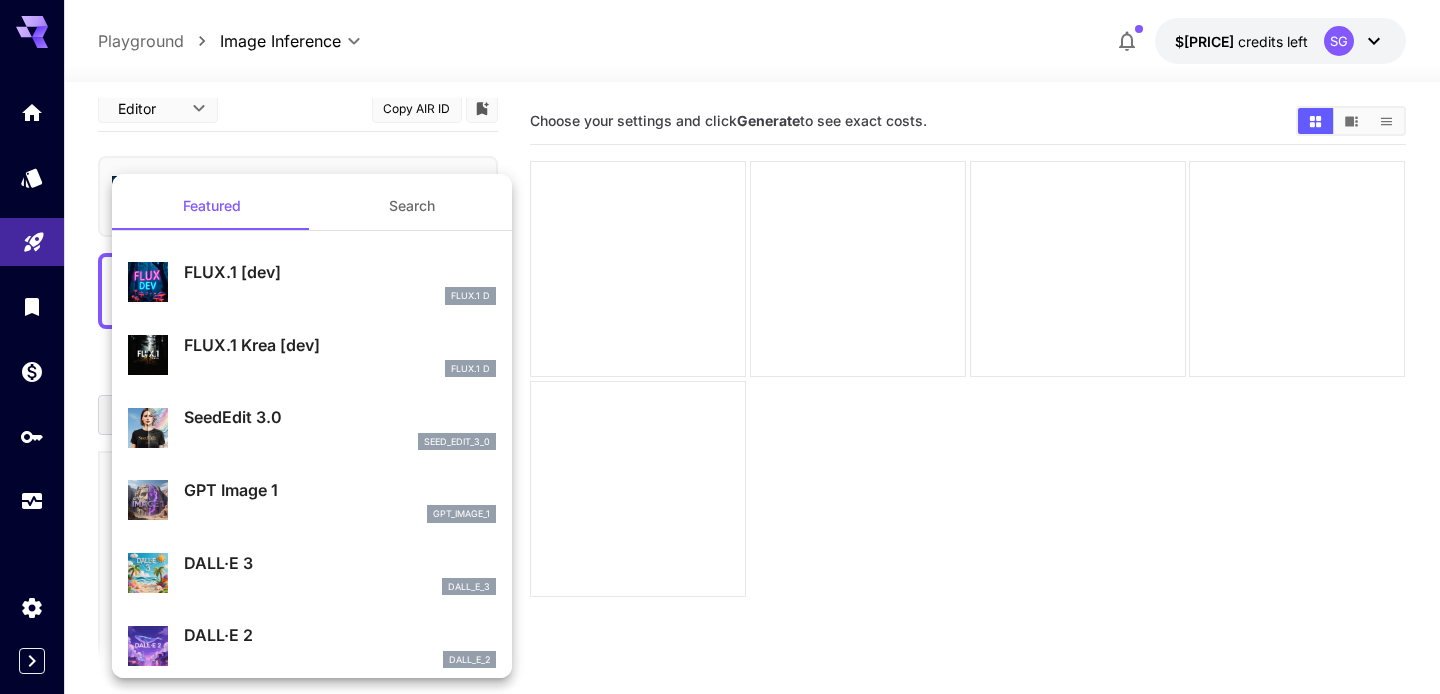 click on "SeedEdit 3.0" at bounding box center (340, 417) 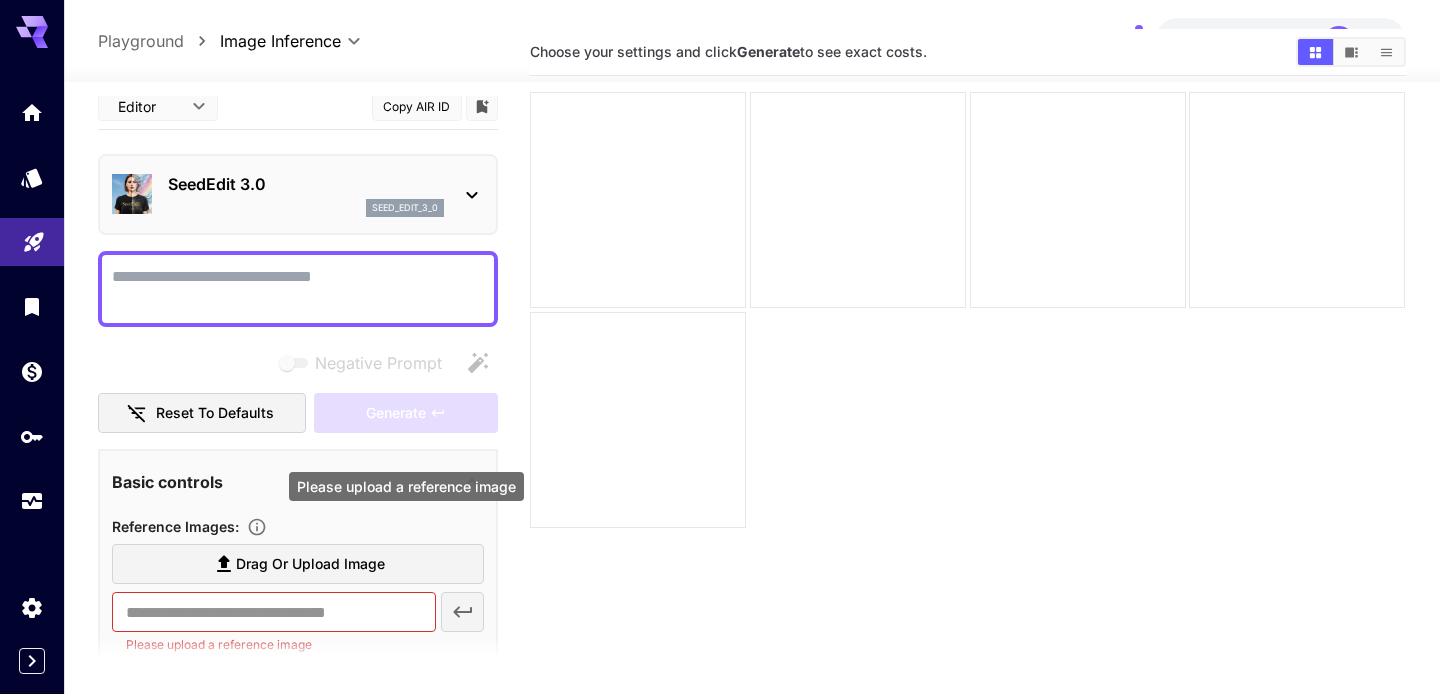 scroll, scrollTop: 97, scrollLeft: 0, axis: vertical 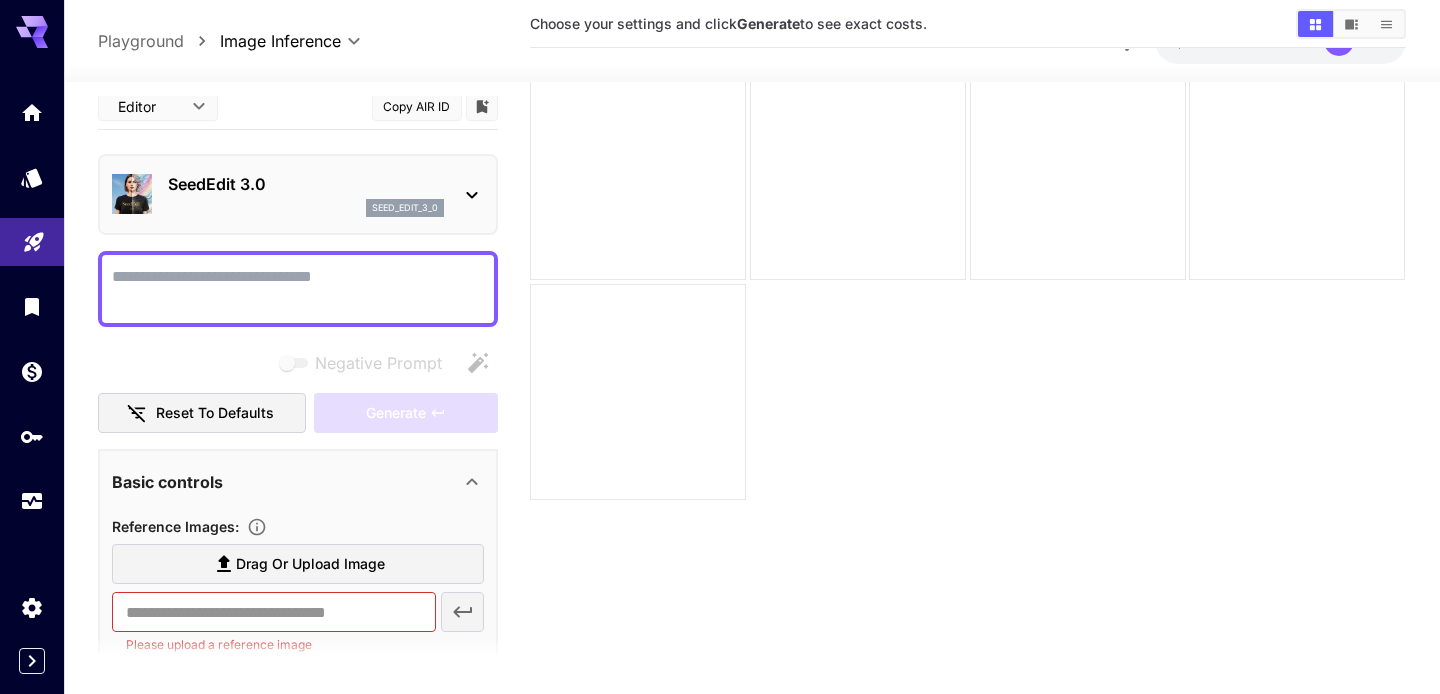click on "Copy AIR ID" at bounding box center [417, 106] 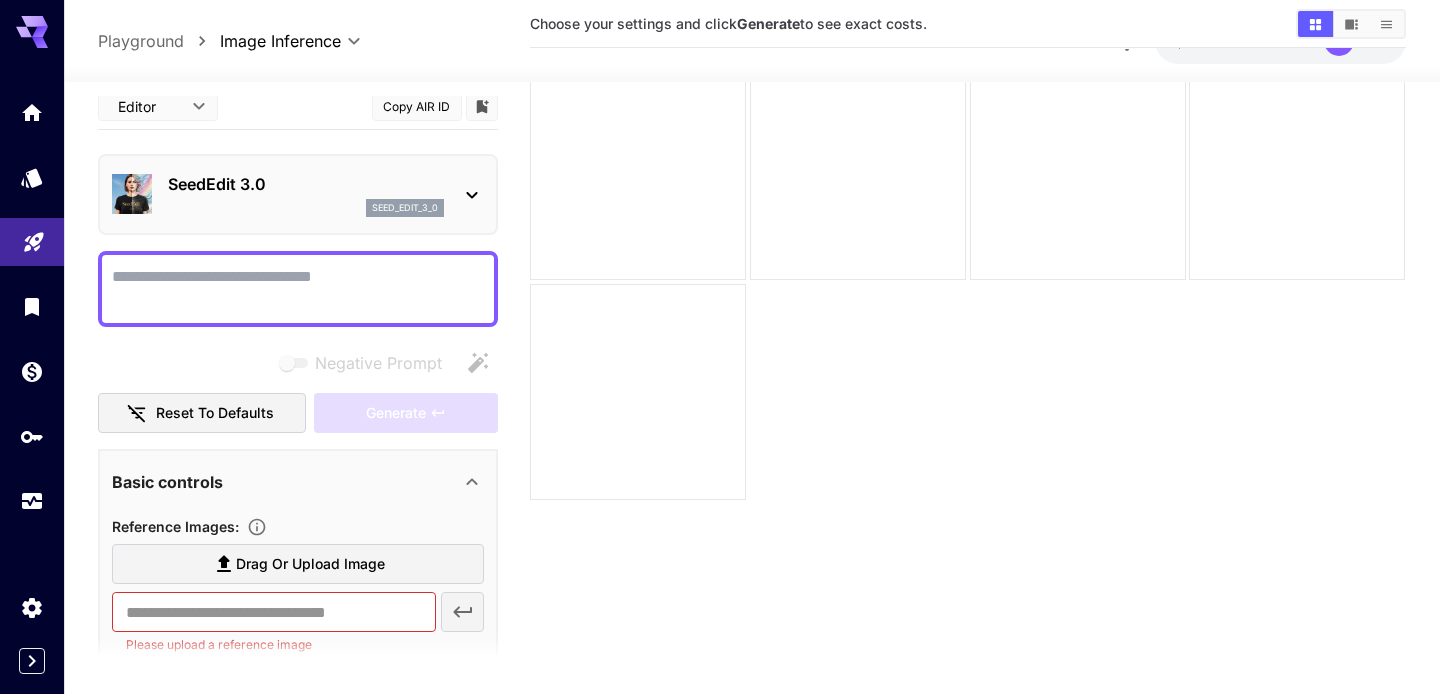 click on "Copy AIR ID" at bounding box center [417, 106] 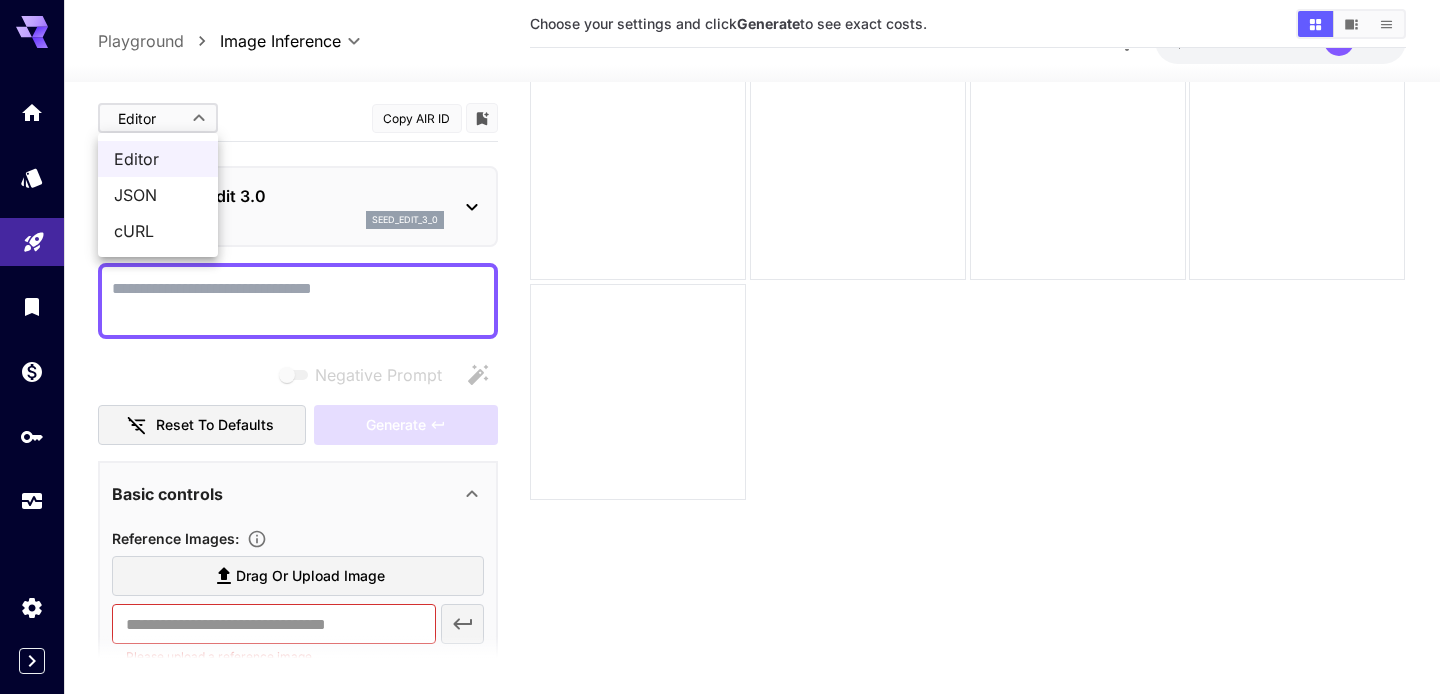 click on "JSON" at bounding box center [158, 195] 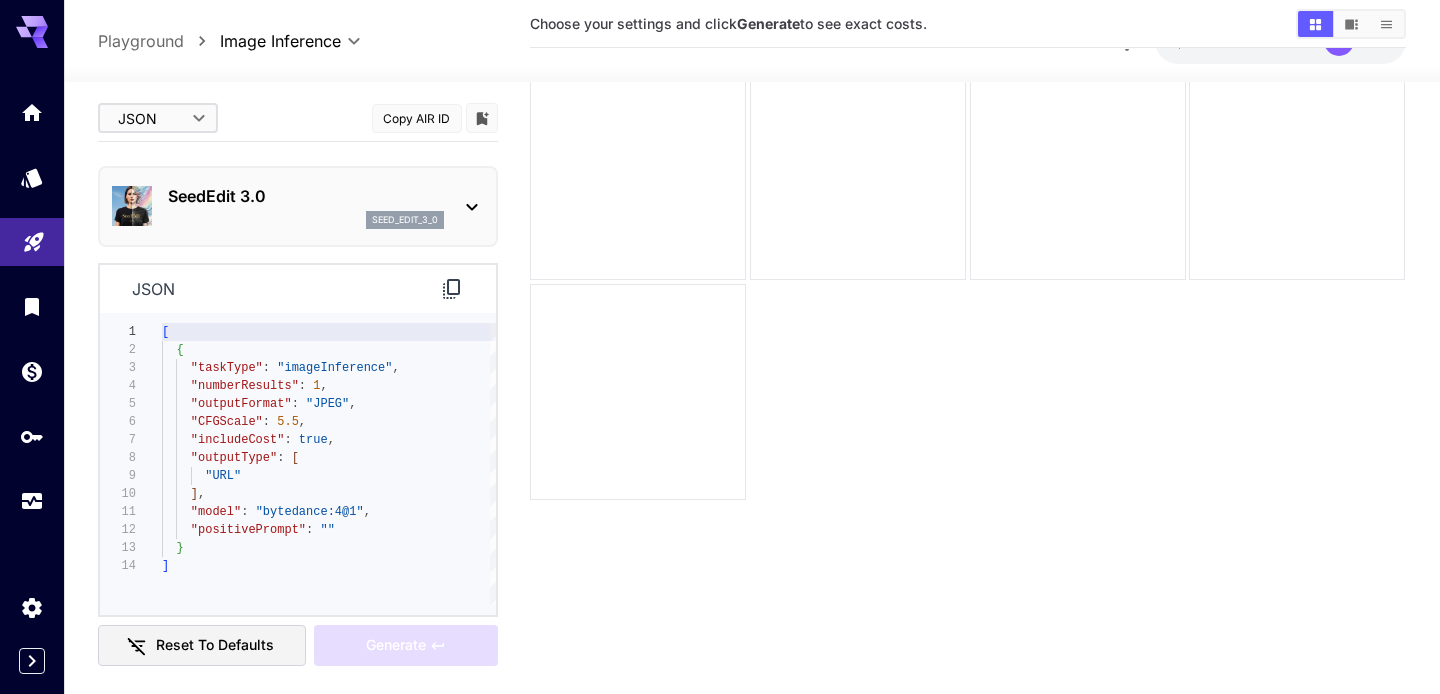 click on "Reset to defaults" at bounding box center (202, 645) 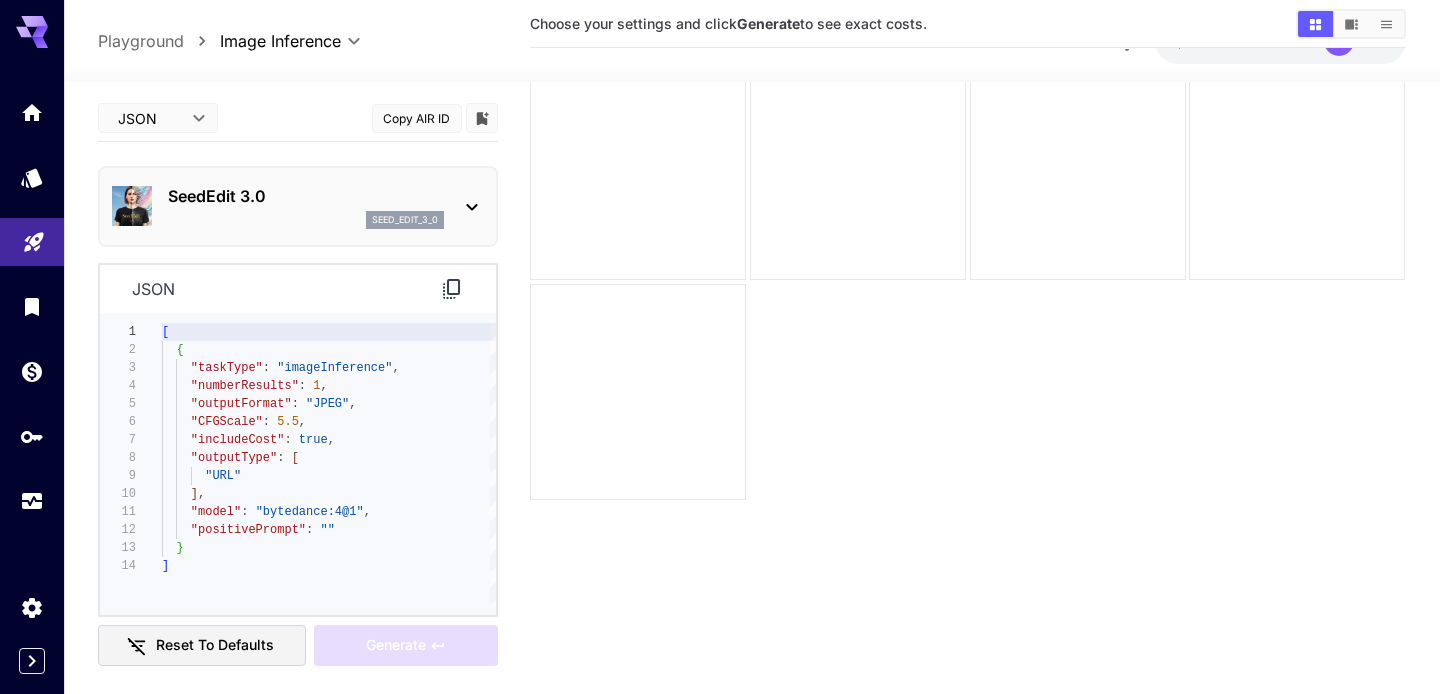 click on "**********" at bounding box center [720, 329] 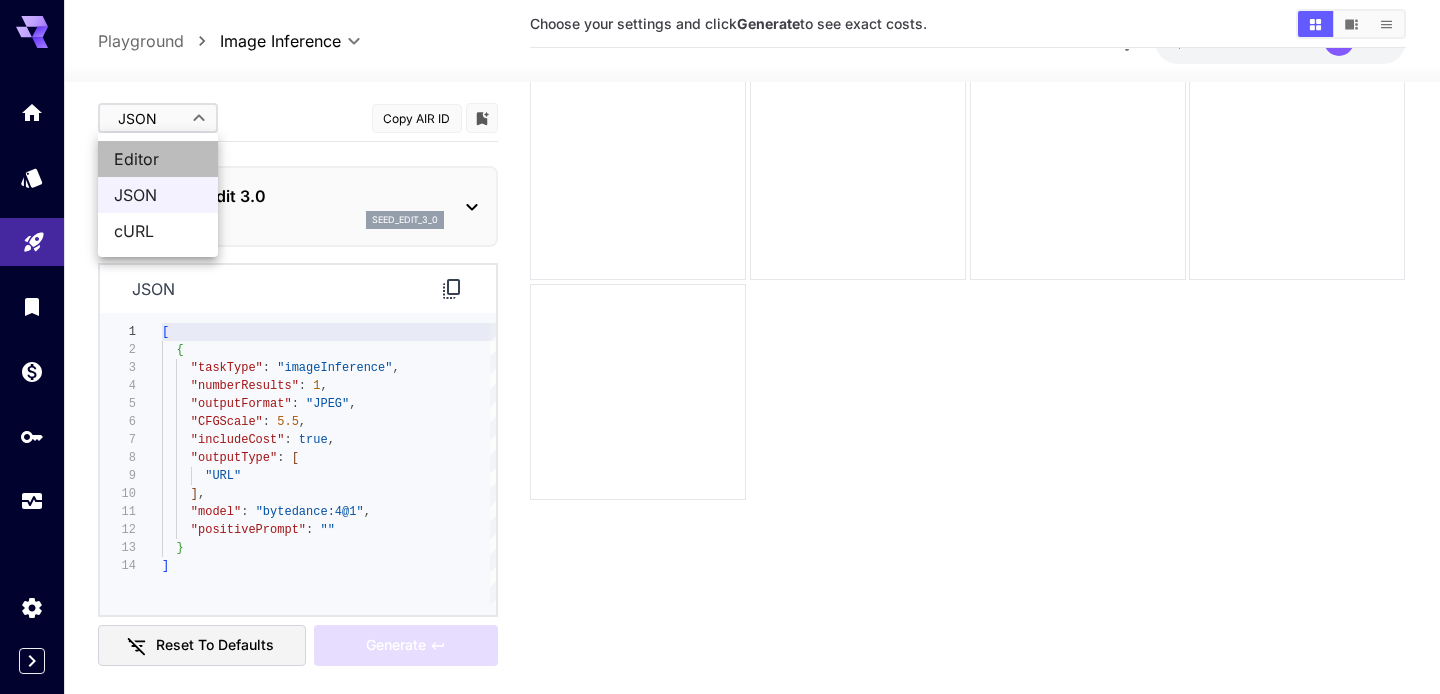 click on "Editor" at bounding box center [158, 159] 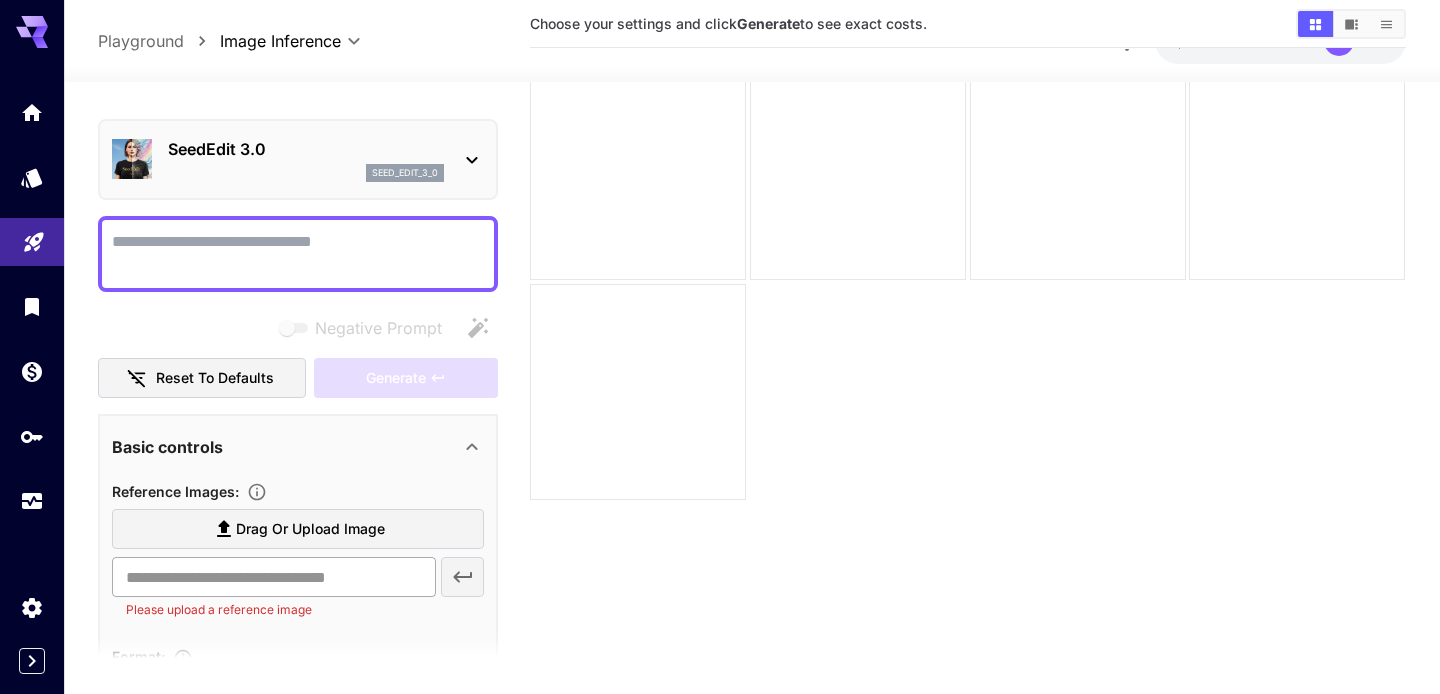 scroll, scrollTop: 95, scrollLeft: 0, axis: vertical 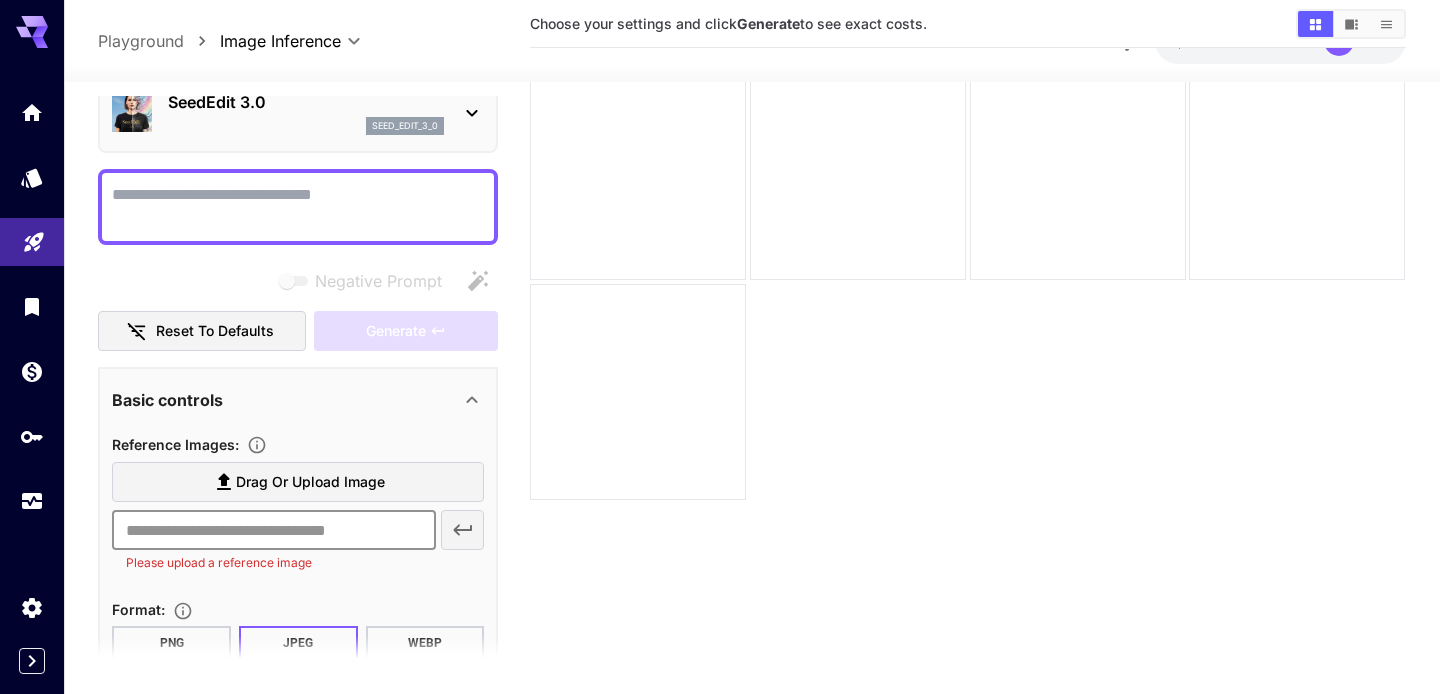 click at bounding box center [273, 530] 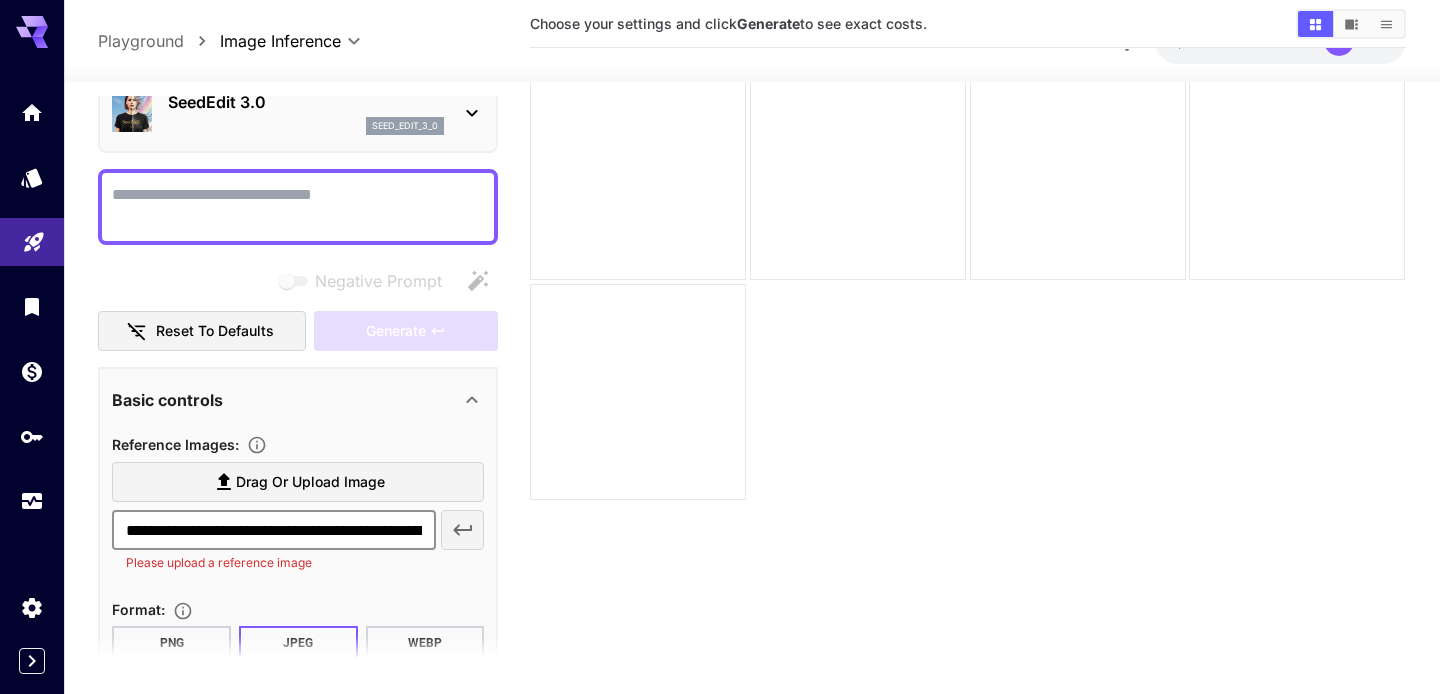 scroll, scrollTop: 0, scrollLeft: 496, axis: horizontal 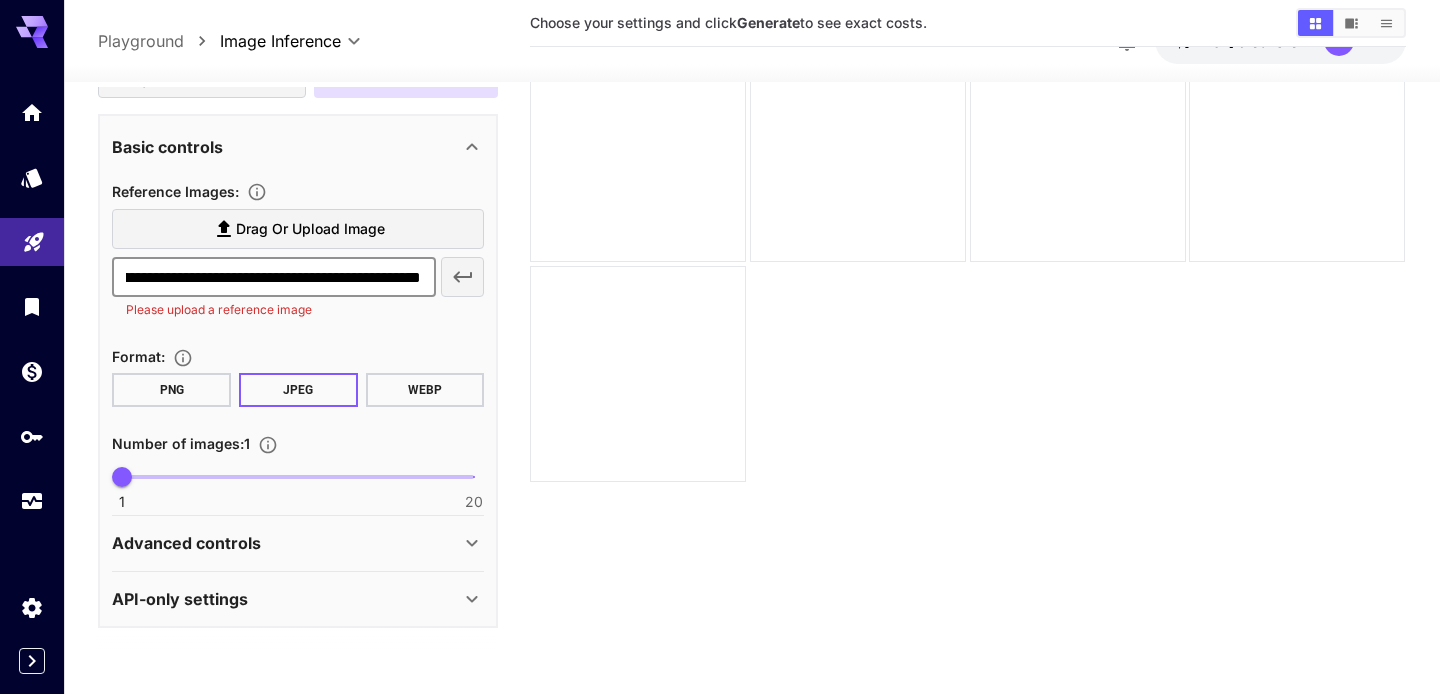 type on "**********" 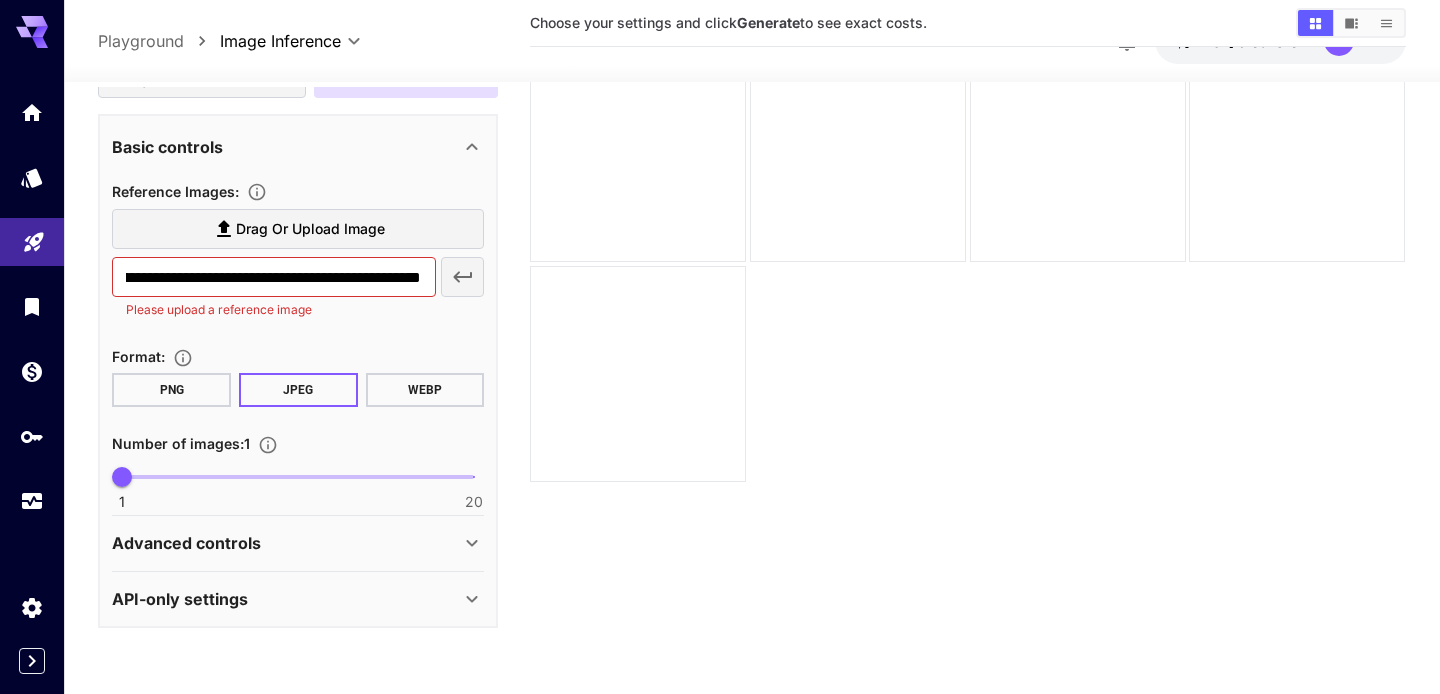 scroll, scrollTop: 0, scrollLeft: 0, axis: both 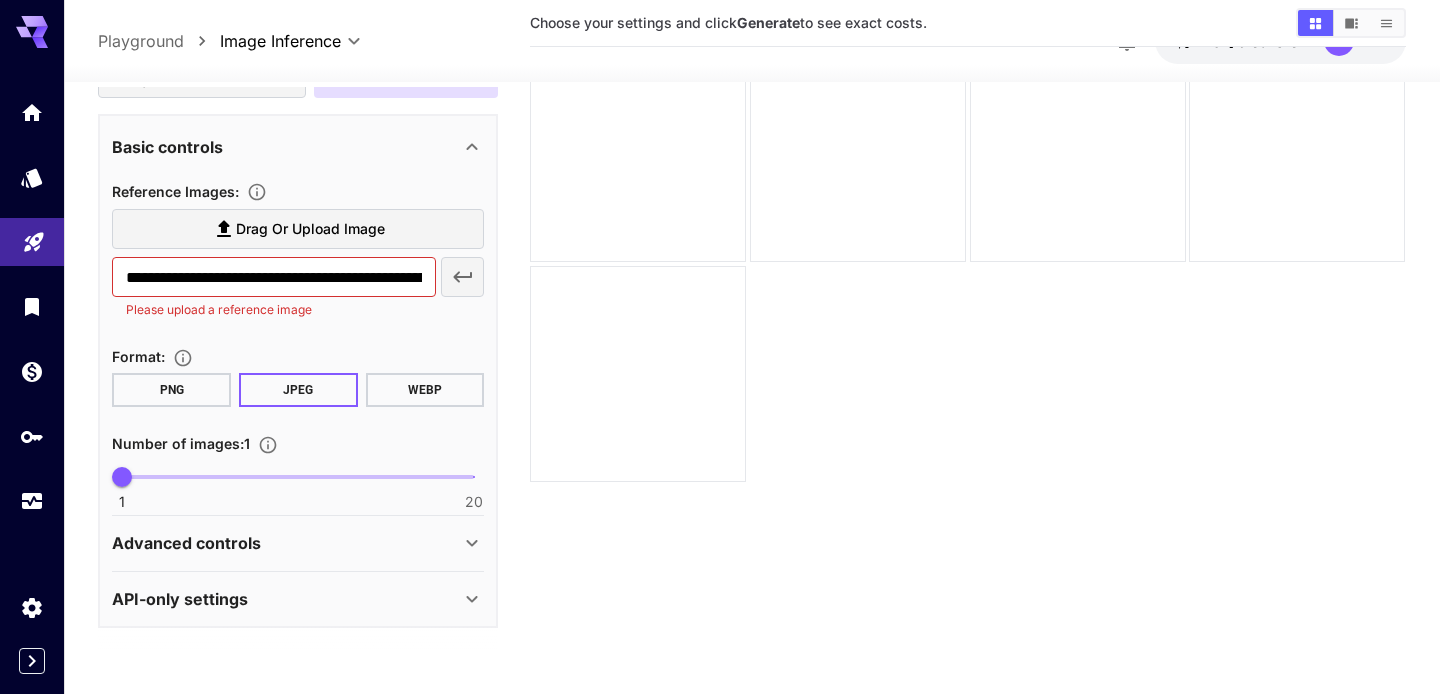 click on "Basic controls" at bounding box center [298, 147] 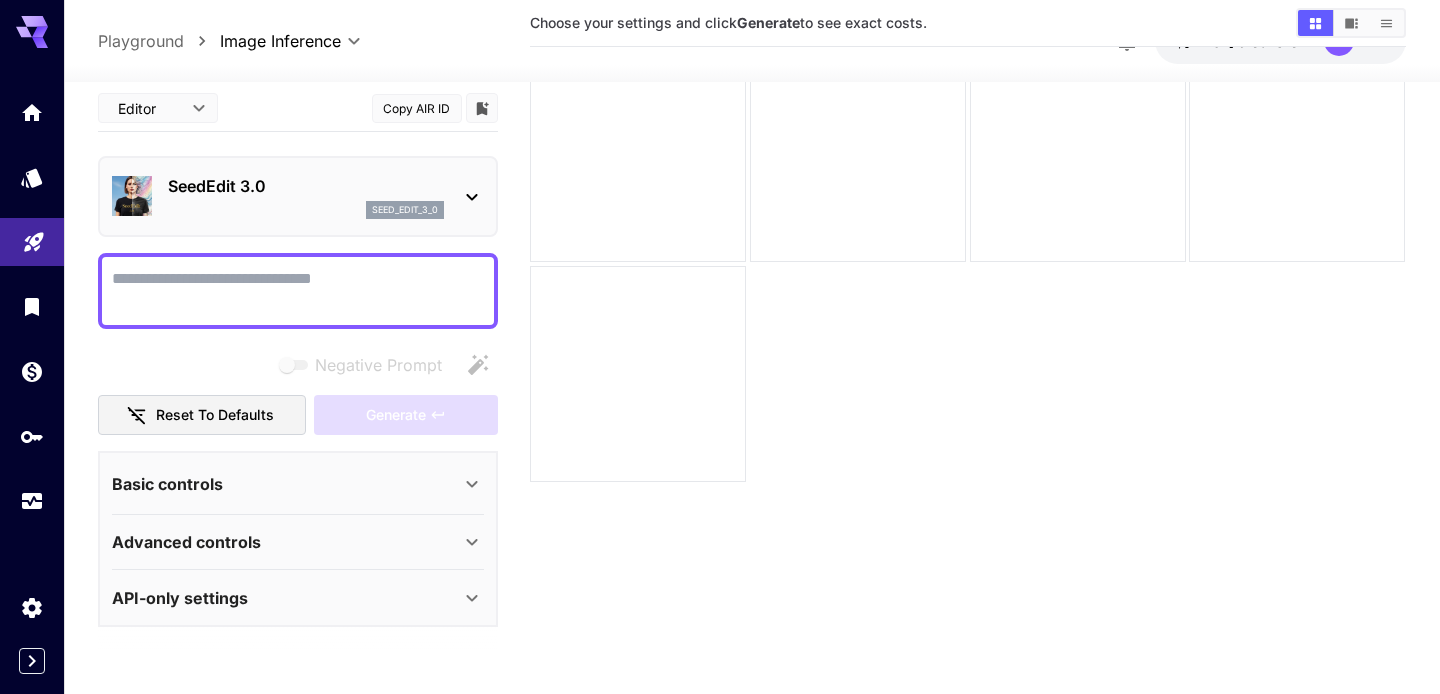 scroll, scrollTop: 2, scrollLeft: 0, axis: vertical 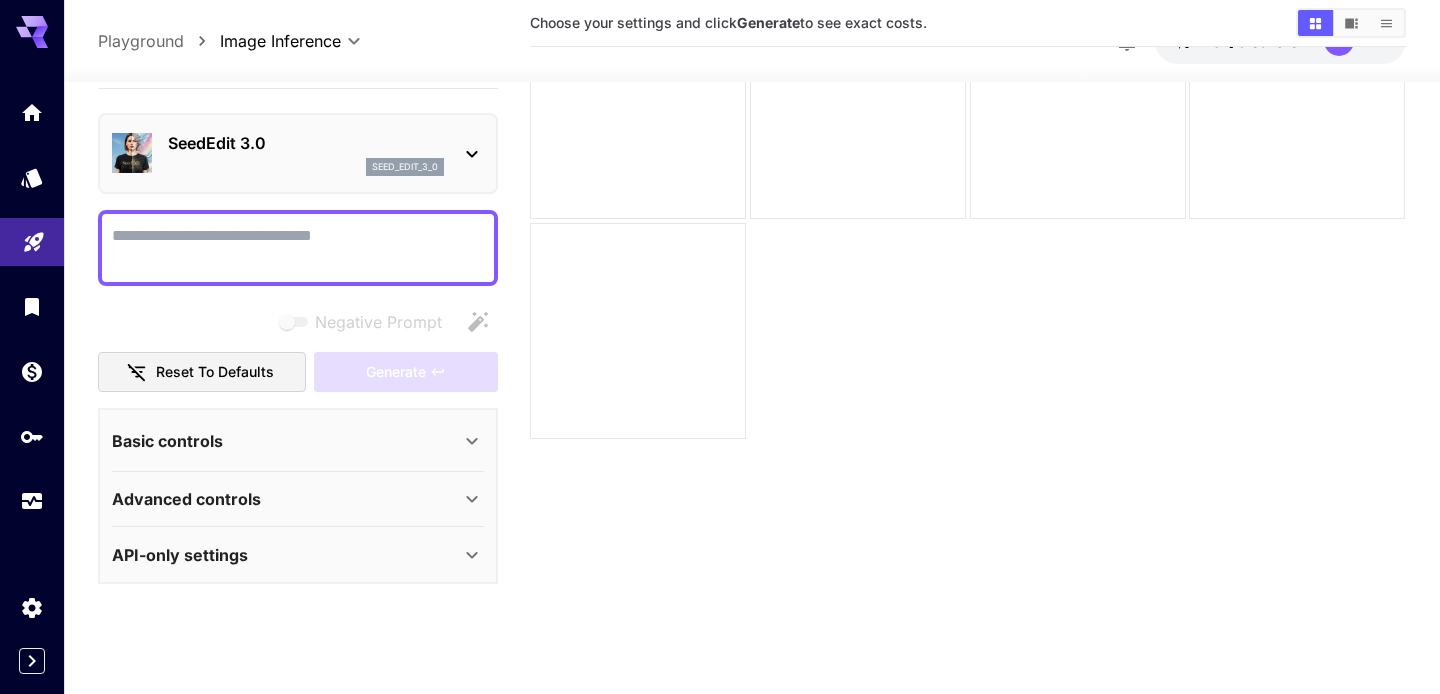 click on "Basic controls" at bounding box center [286, 441] 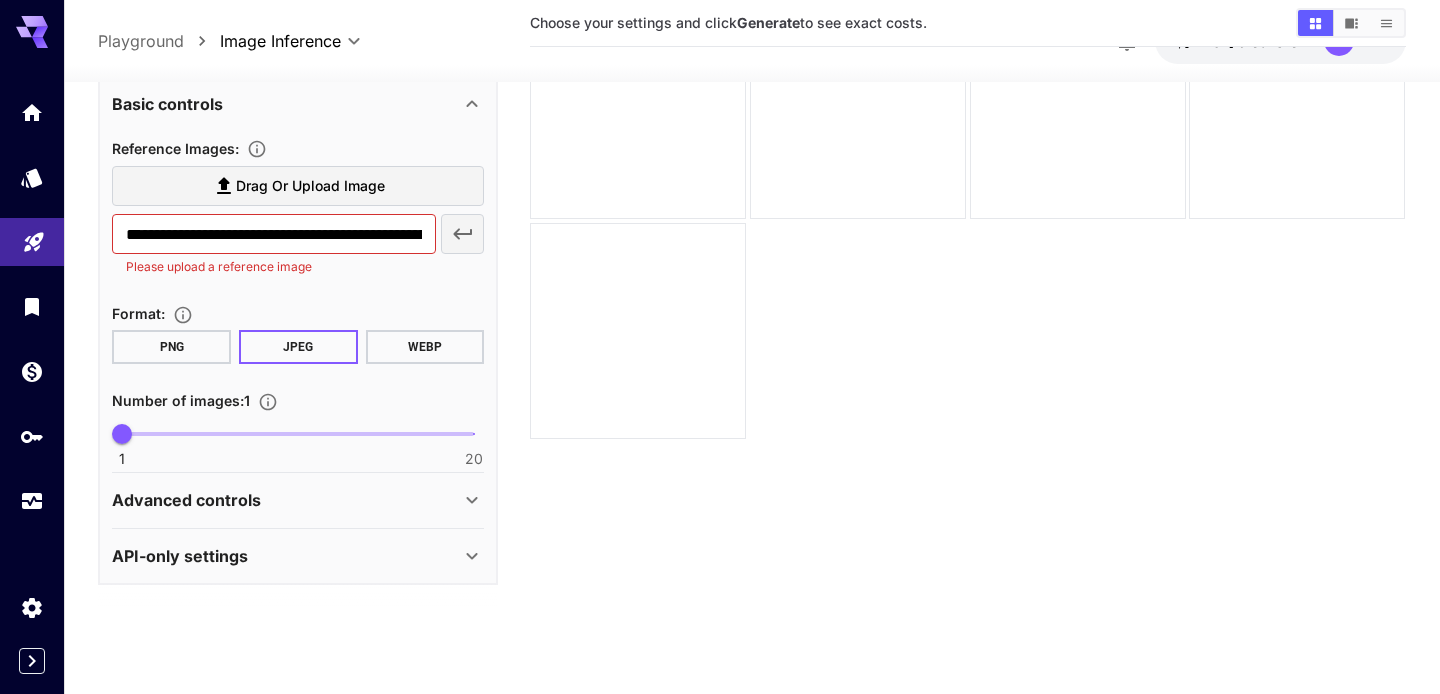 scroll, scrollTop: 317, scrollLeft: 0, axis: vertical 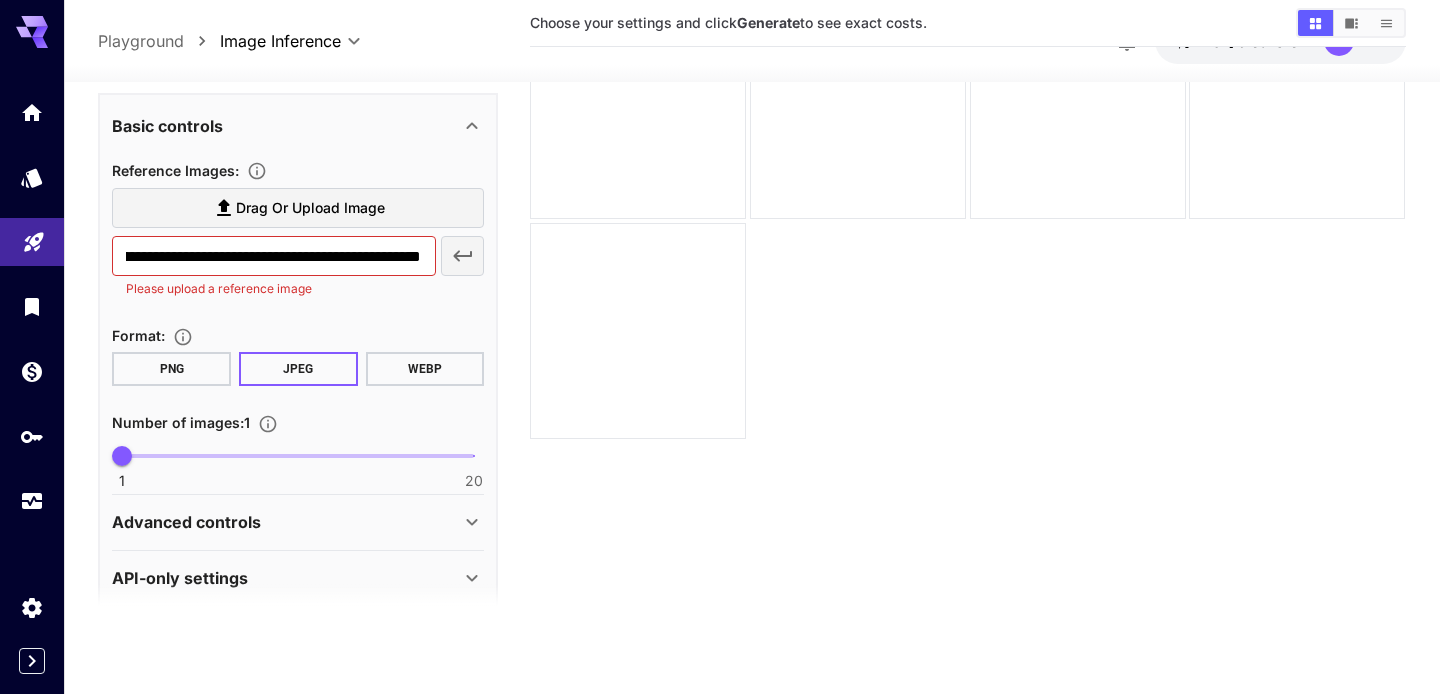 click 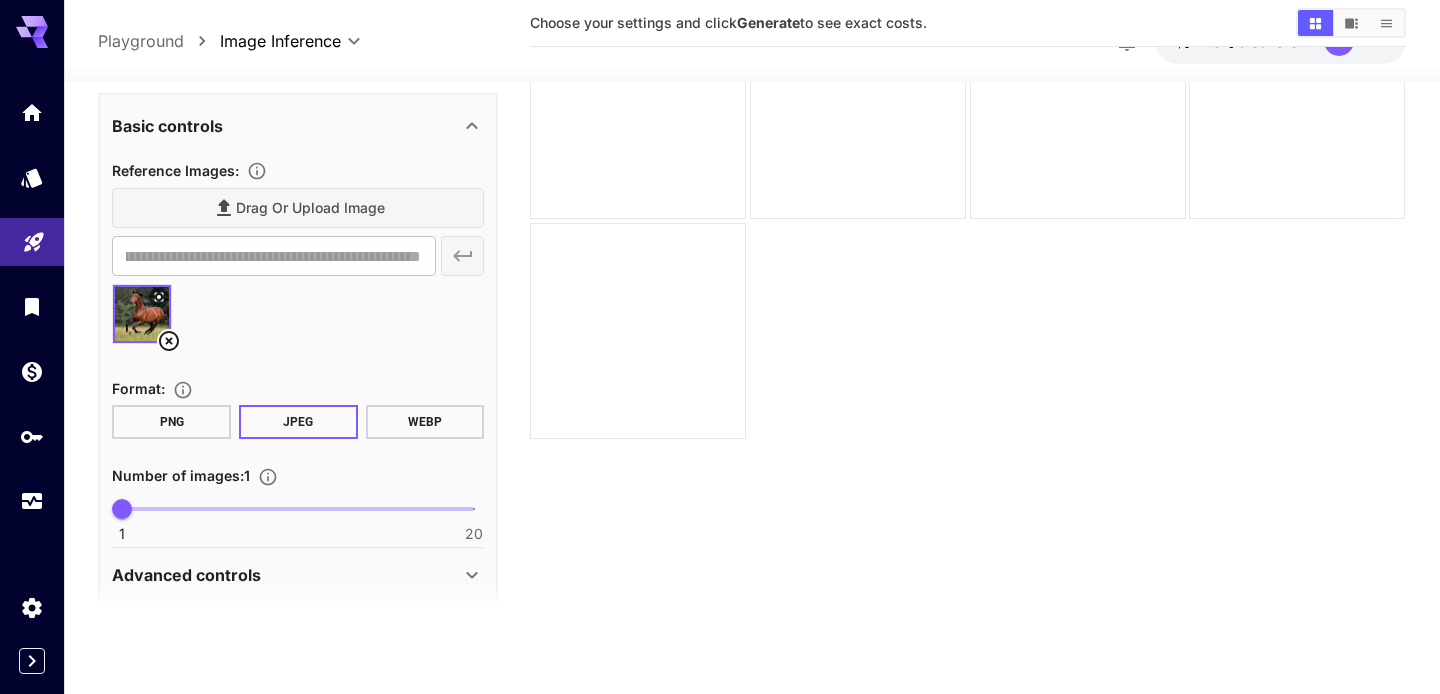 scroll, scrollTop: 0, scrollLeft: 0, axis: both 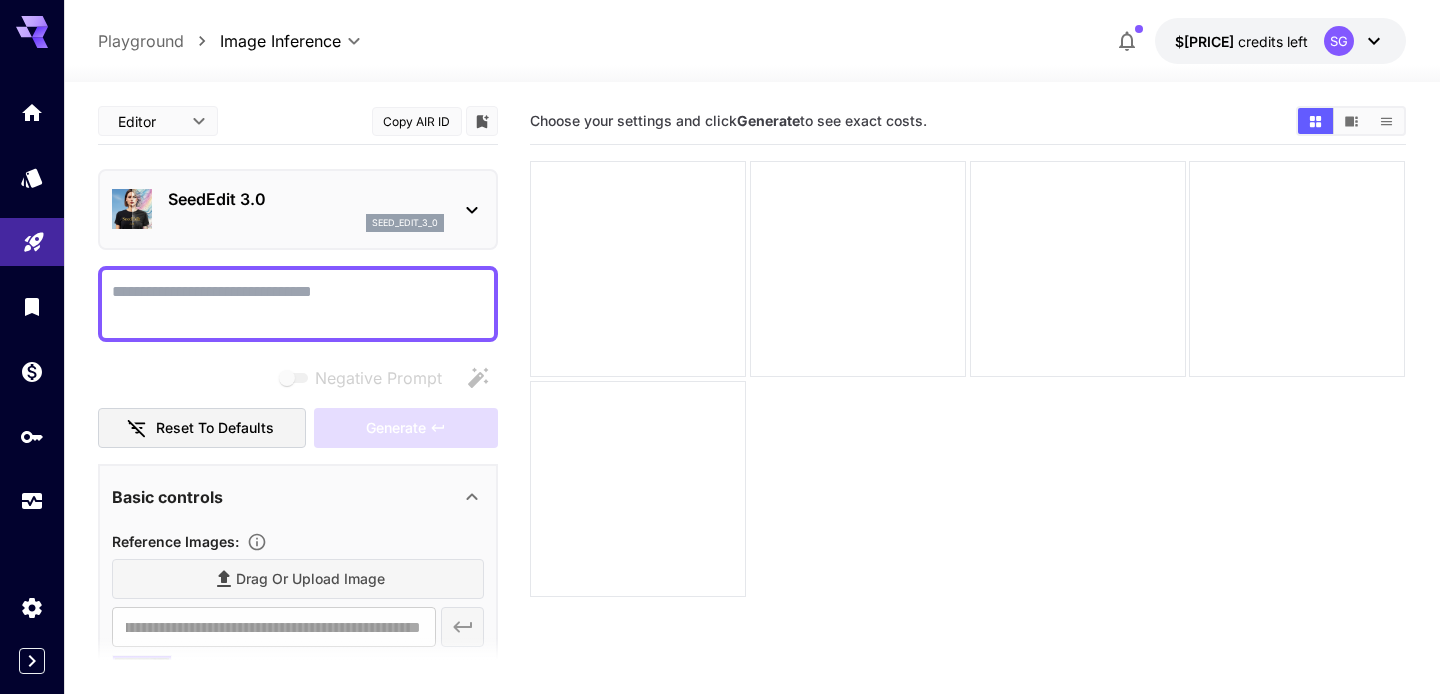 click on "**********" at bounding box center [720, 426] 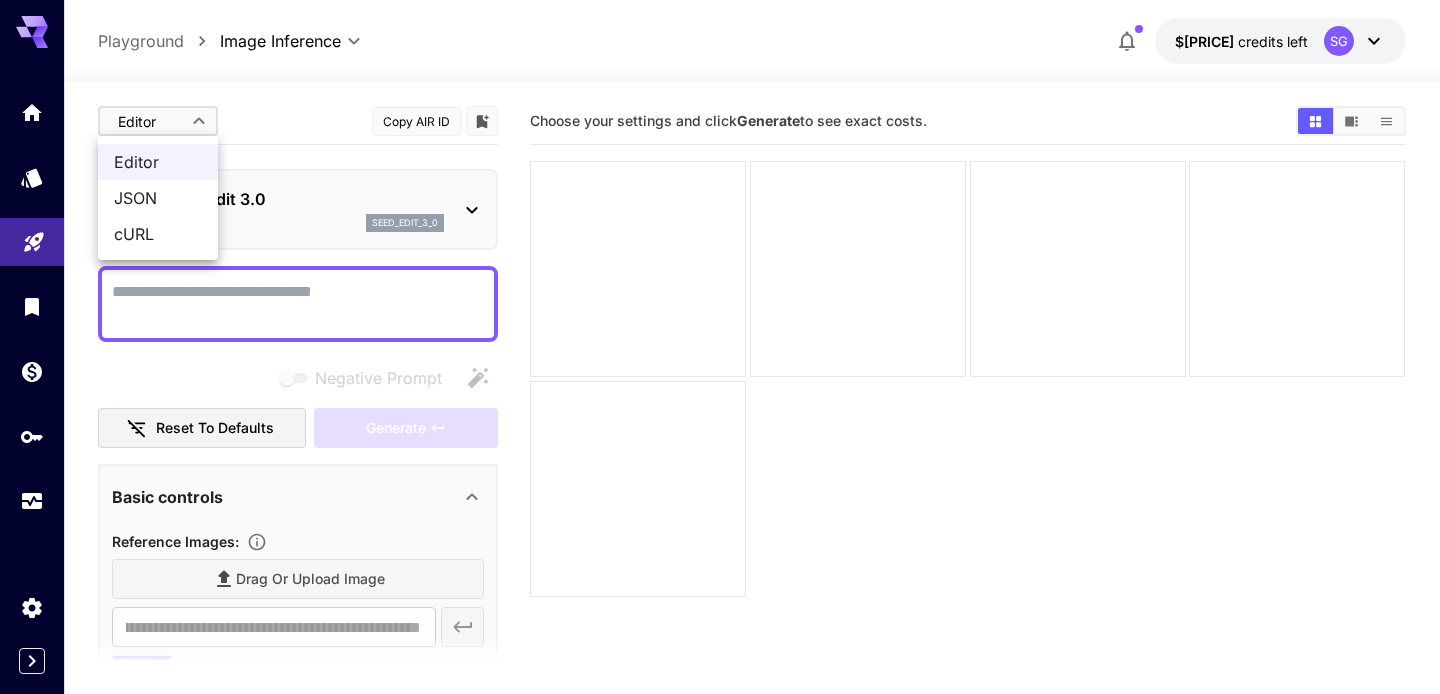 click on "JSON" at bounding box center (158, 198) 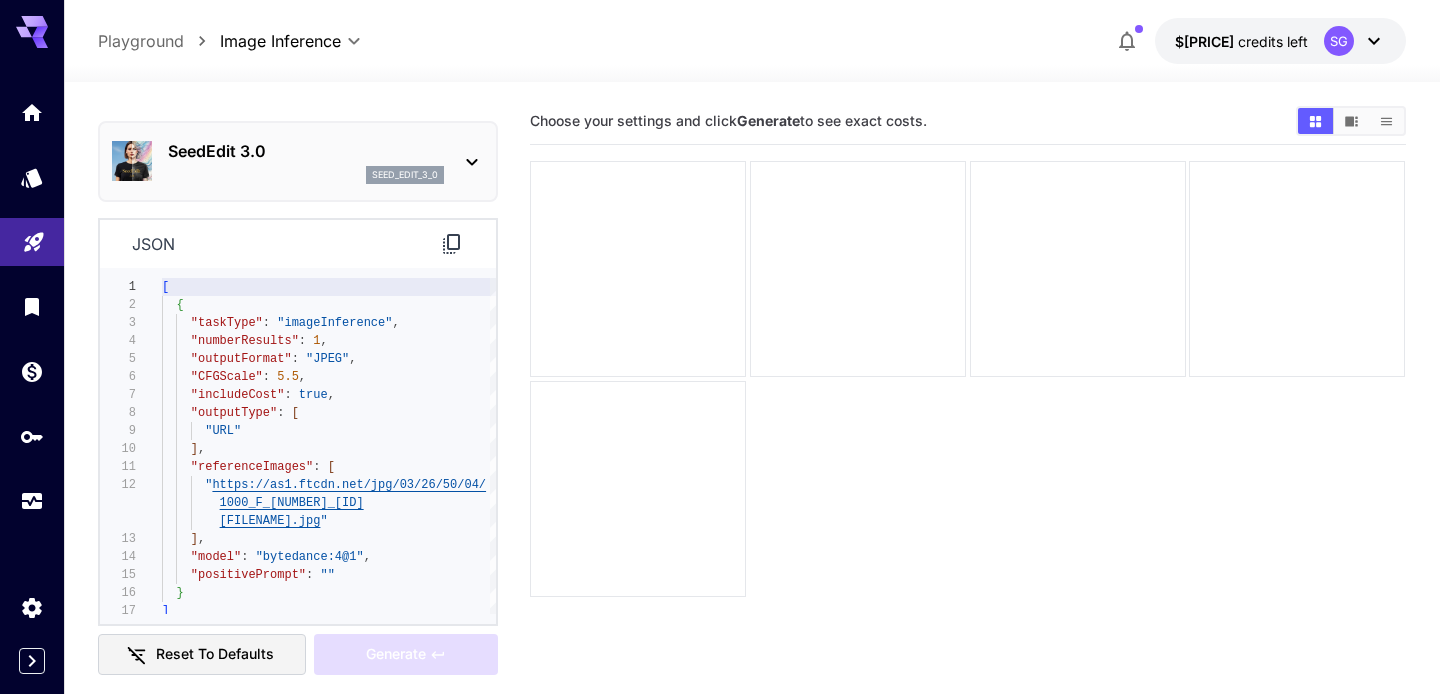 scroll, scrollTop: 0, scrollLeft: 0, axis: both 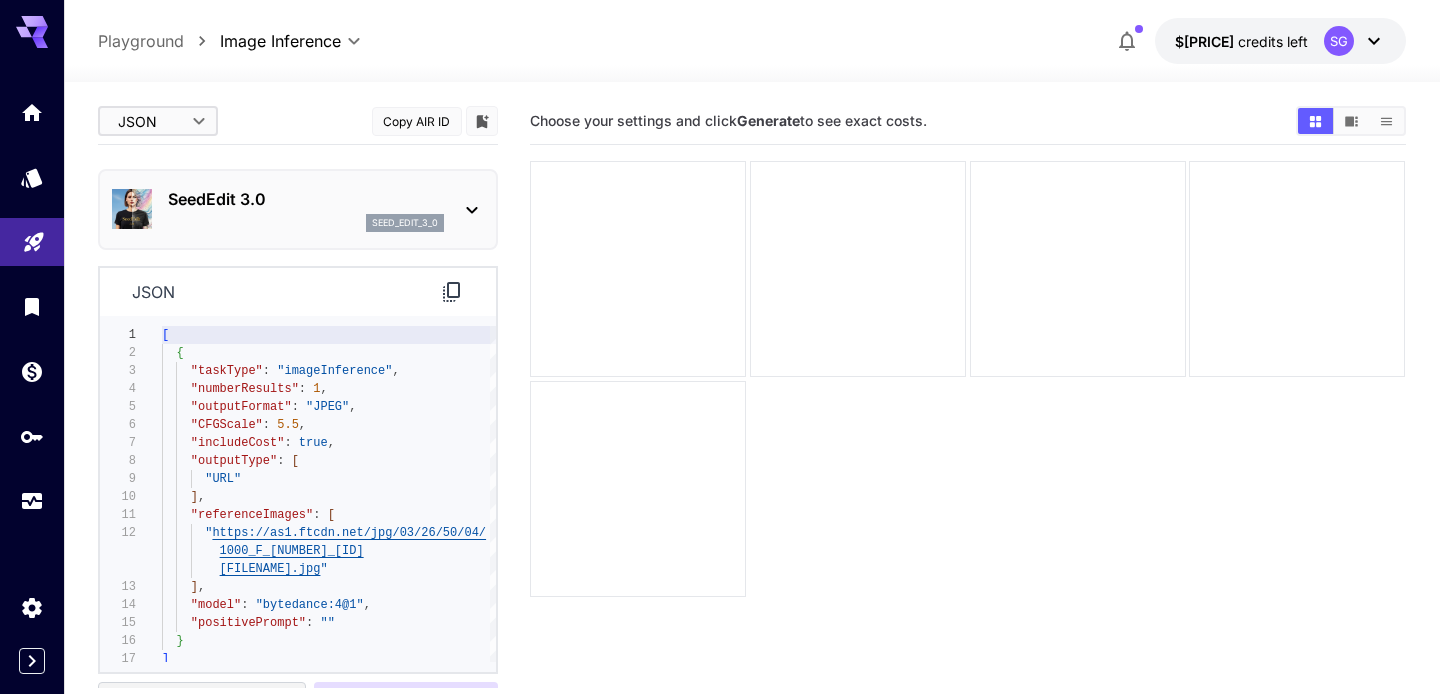 click on "**********" at bounding box center (720, 426) 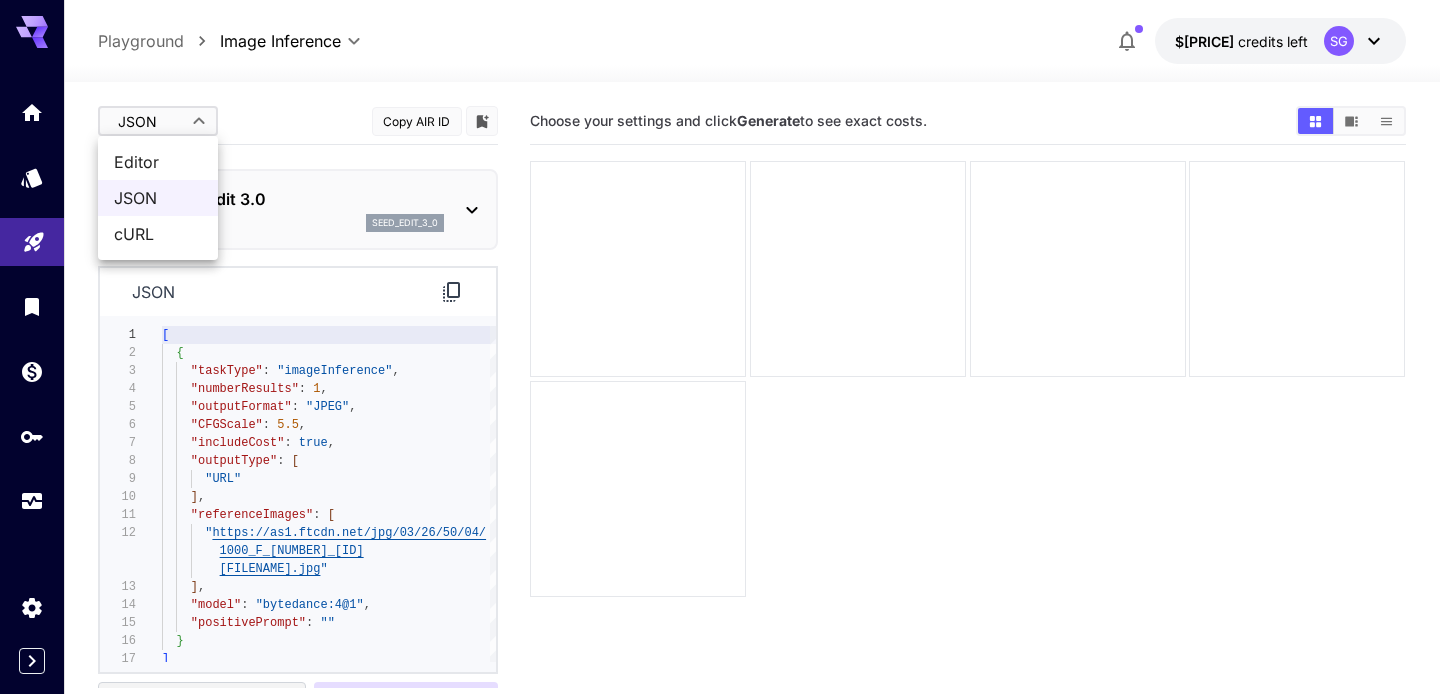 click on "Editor" at bounding box center (158, 162) 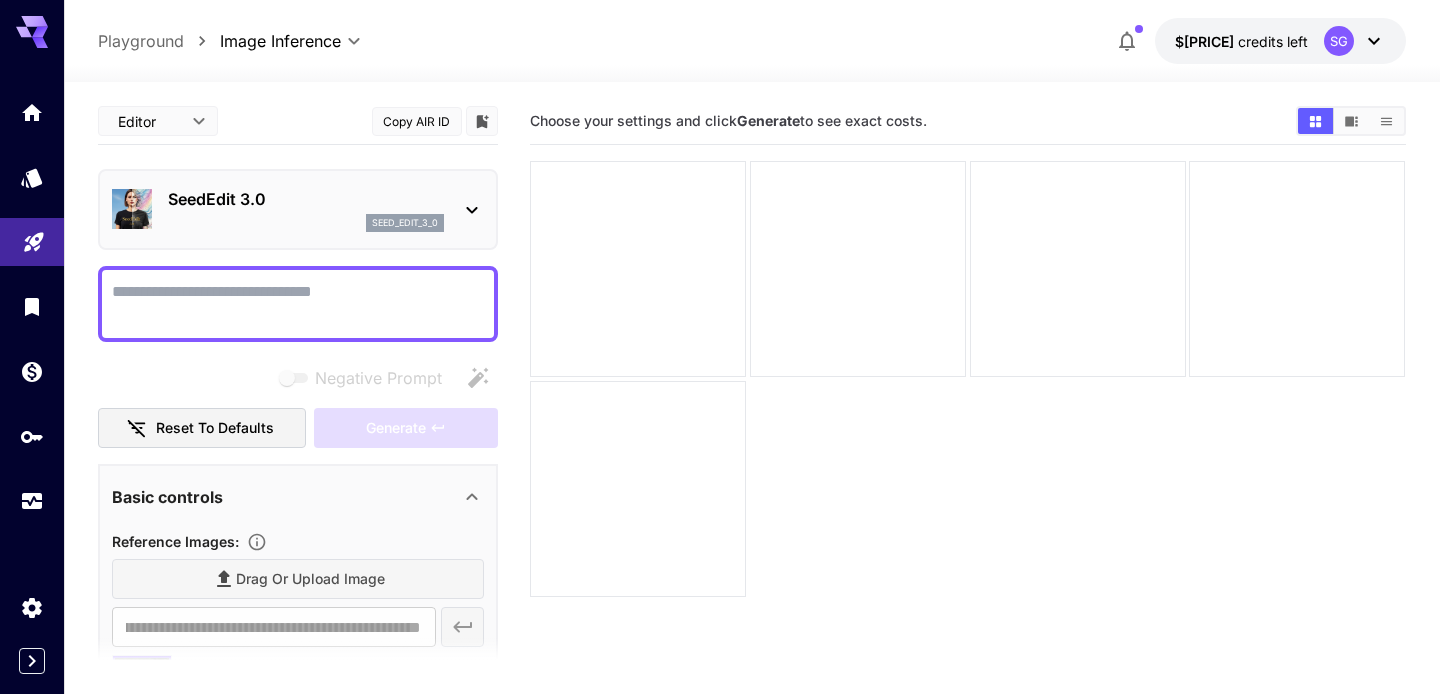 click on "Negative Prompt" at bounding box center (298, 304) 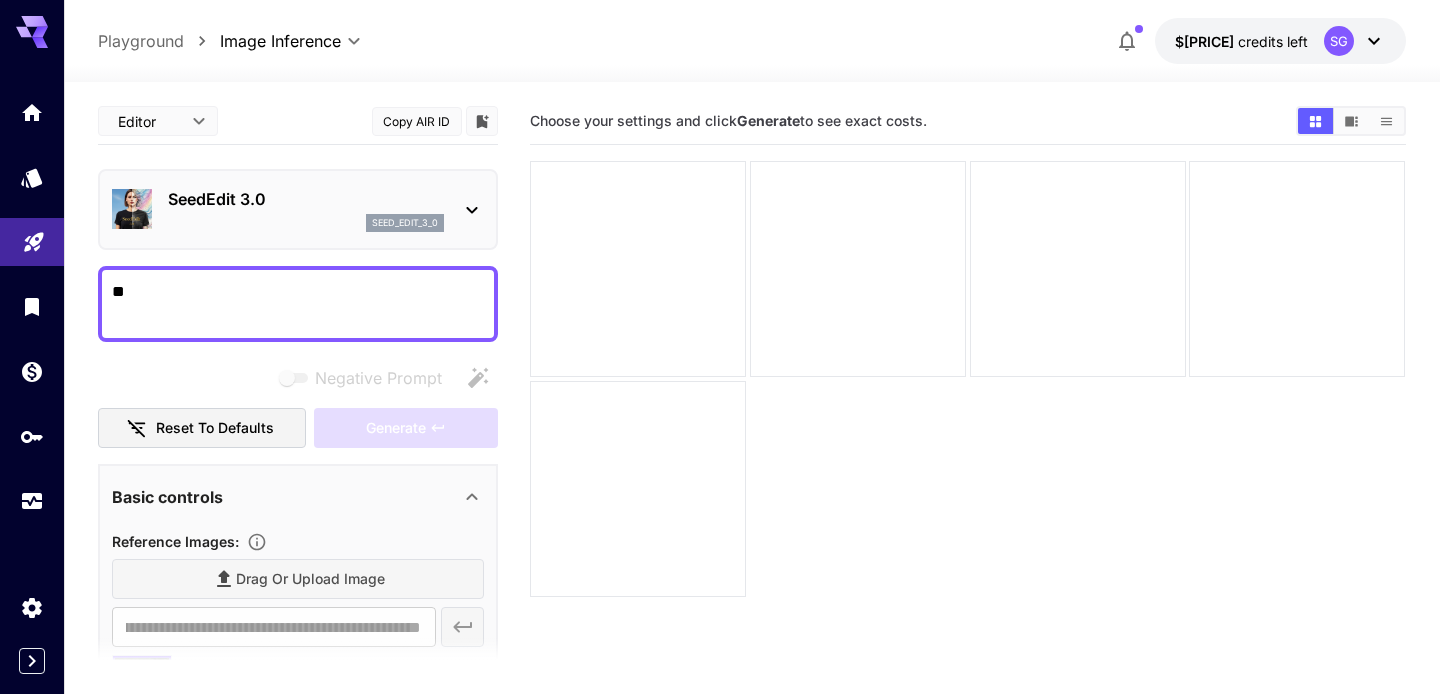 type on "*" 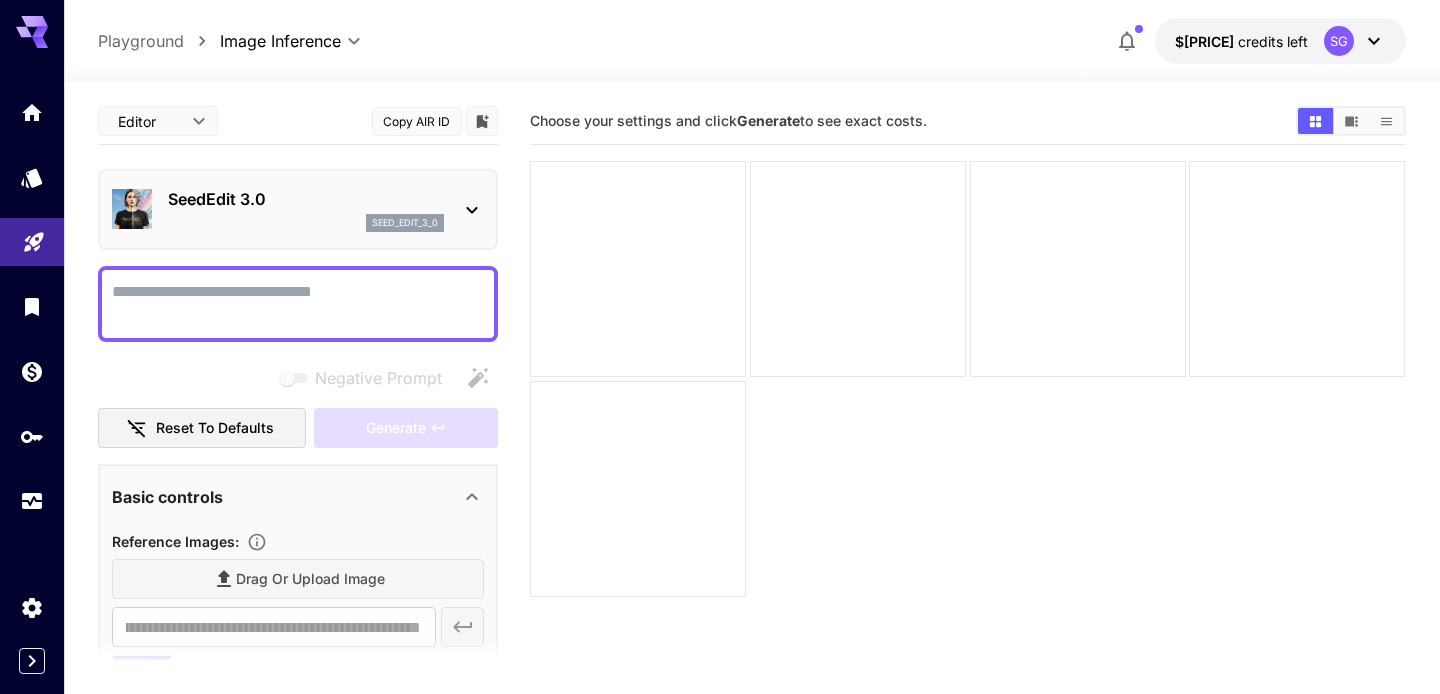 type on "**********" 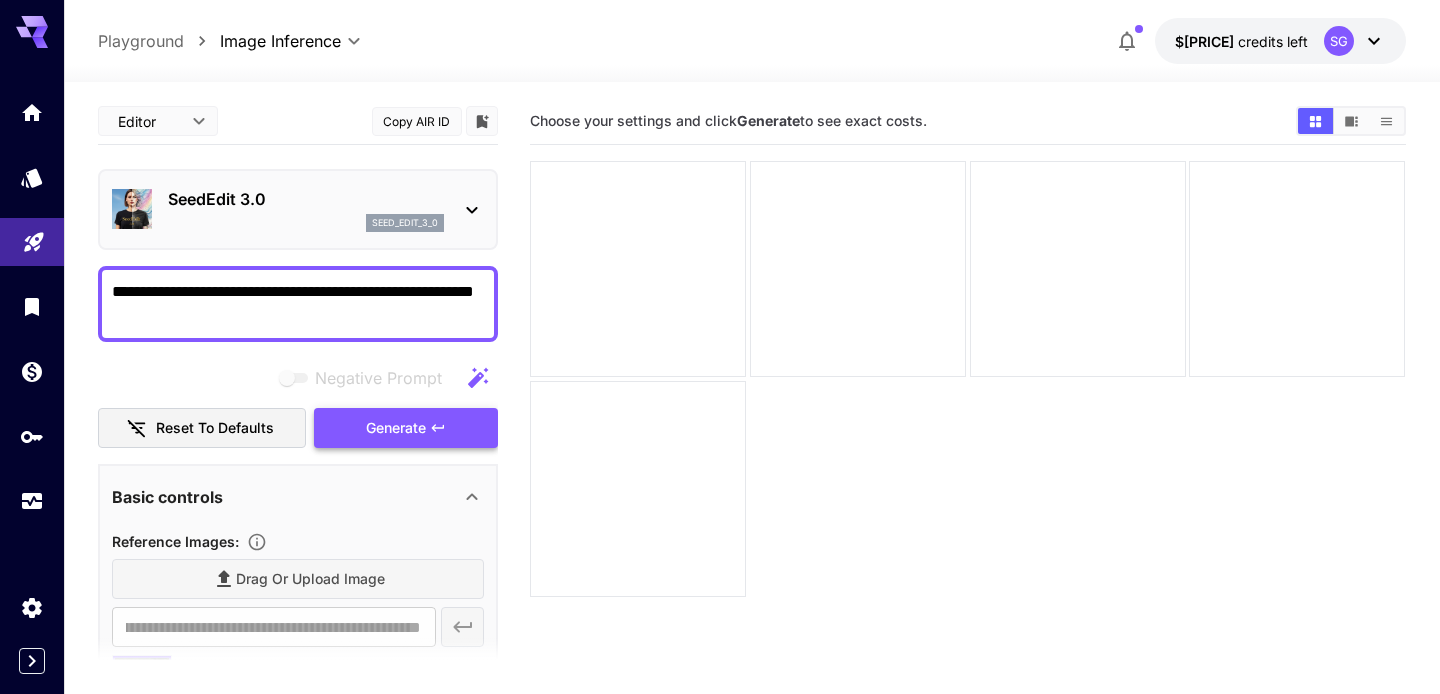 type on "**********" 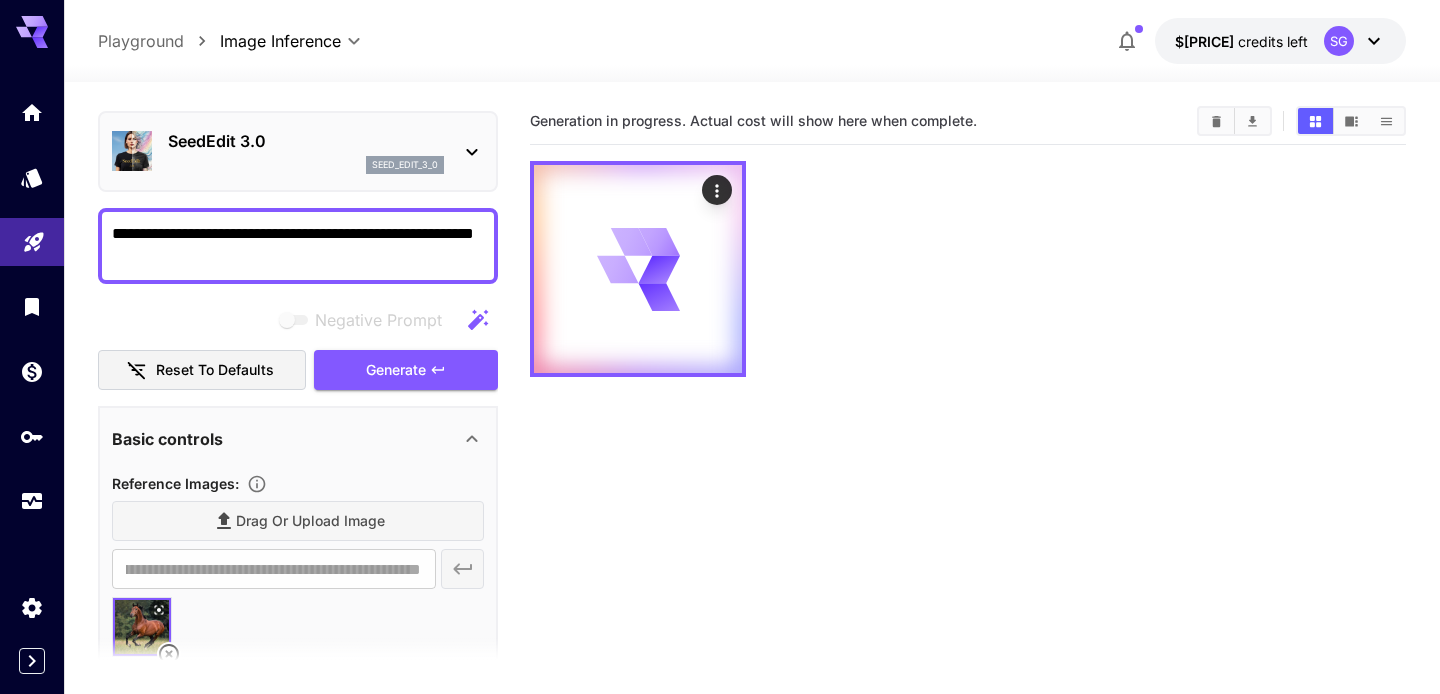 scroll, scrollTop: 0, scrollLeft: 0, axis: both 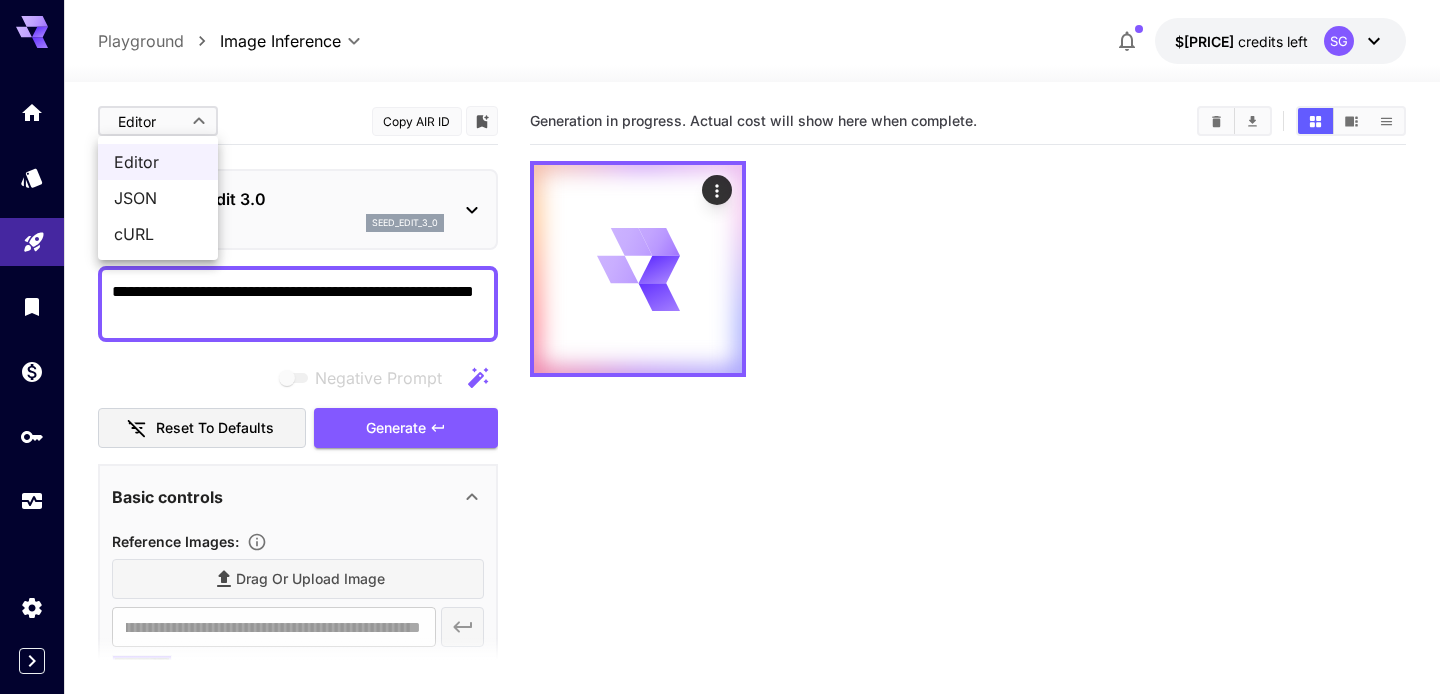 click on "**********" at bounding box center [720, 426] 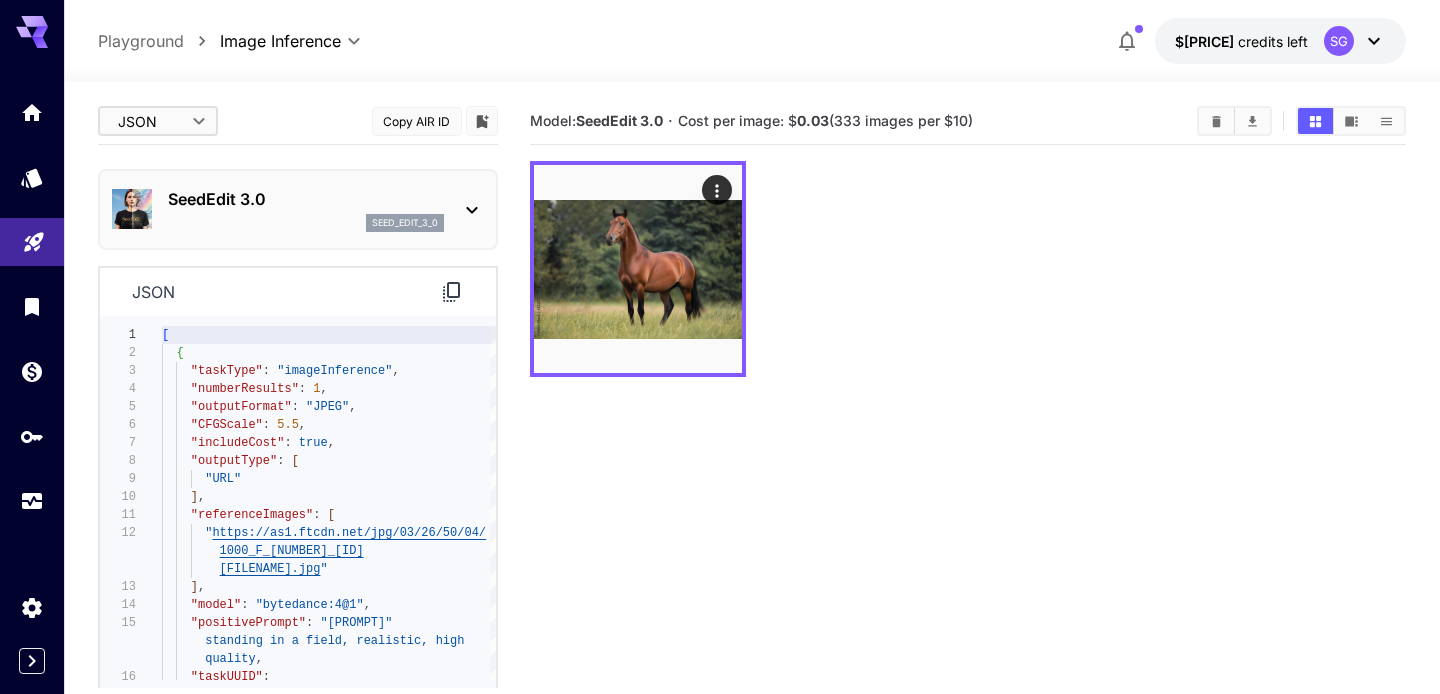click on "**********" at bounding box center [720, 426] 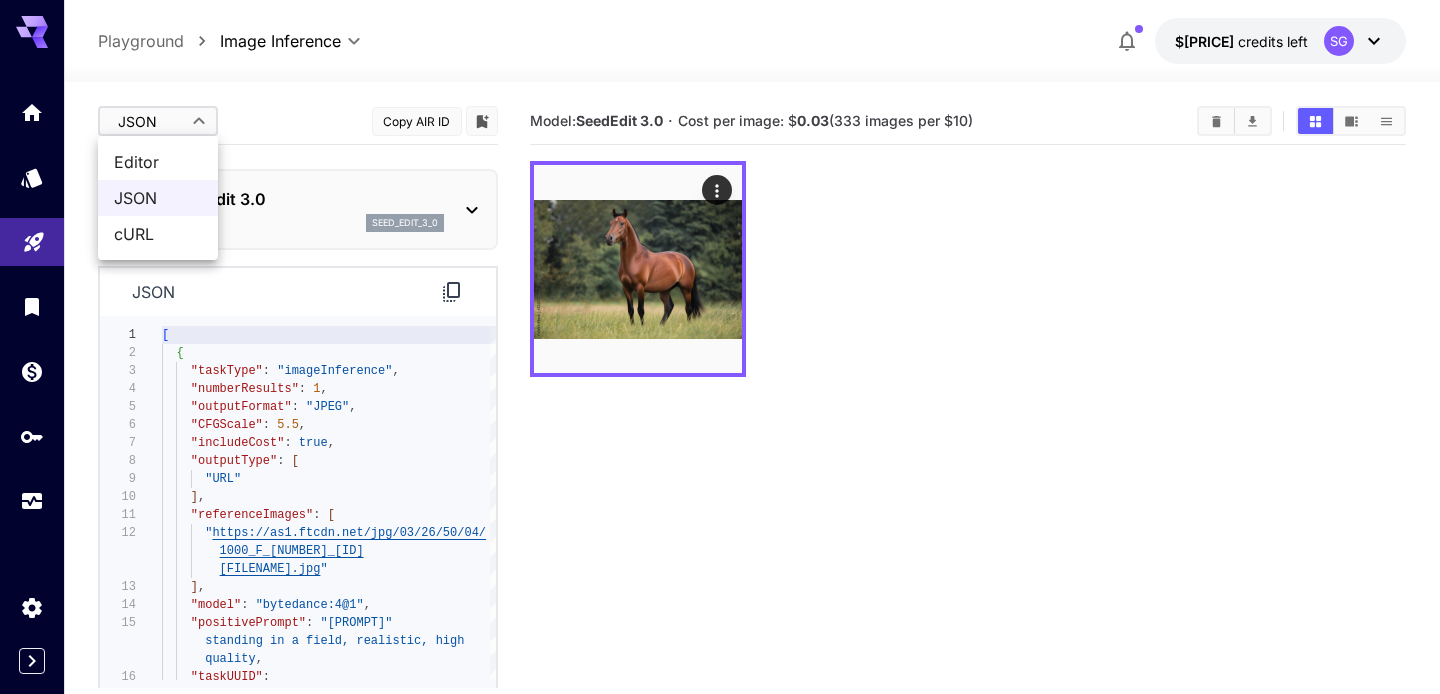 click on "Editor" at bounding box center (158, 162) 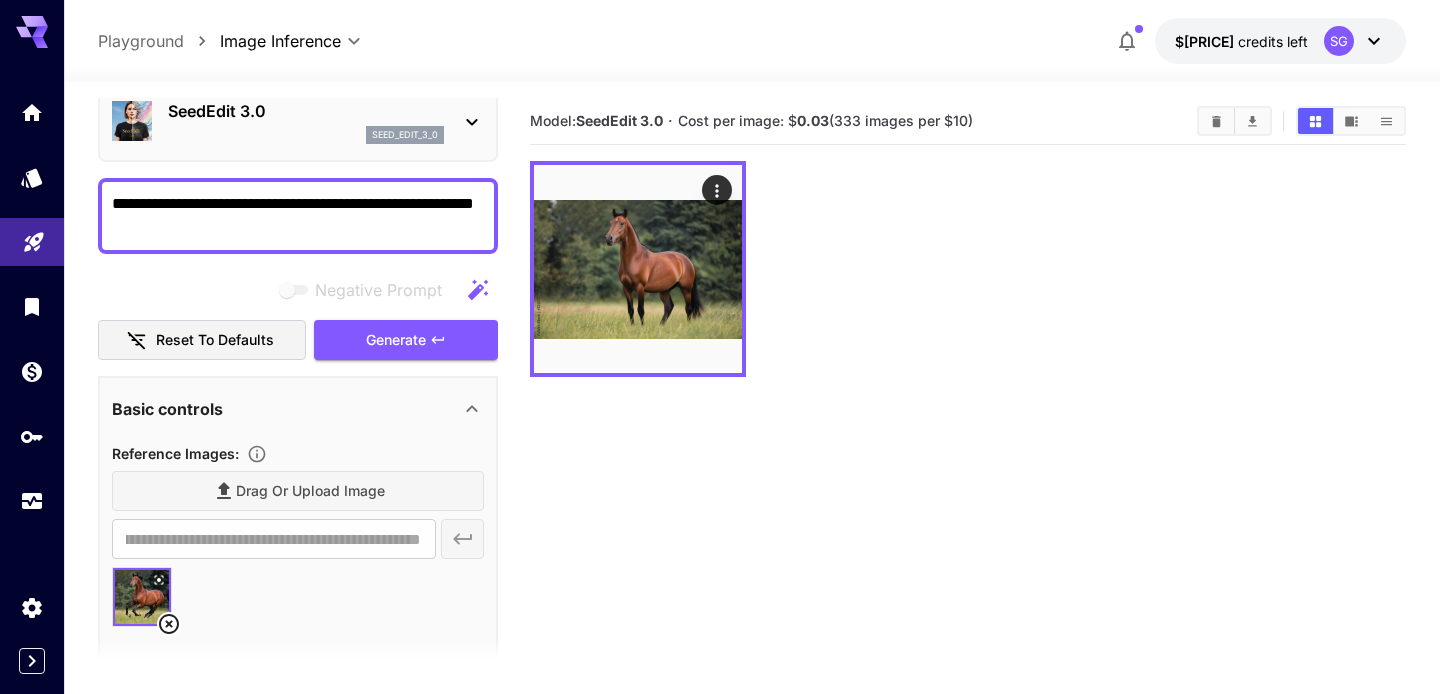 scroll, scrollTop: 89, scrollLeft: 0, axis: vertical 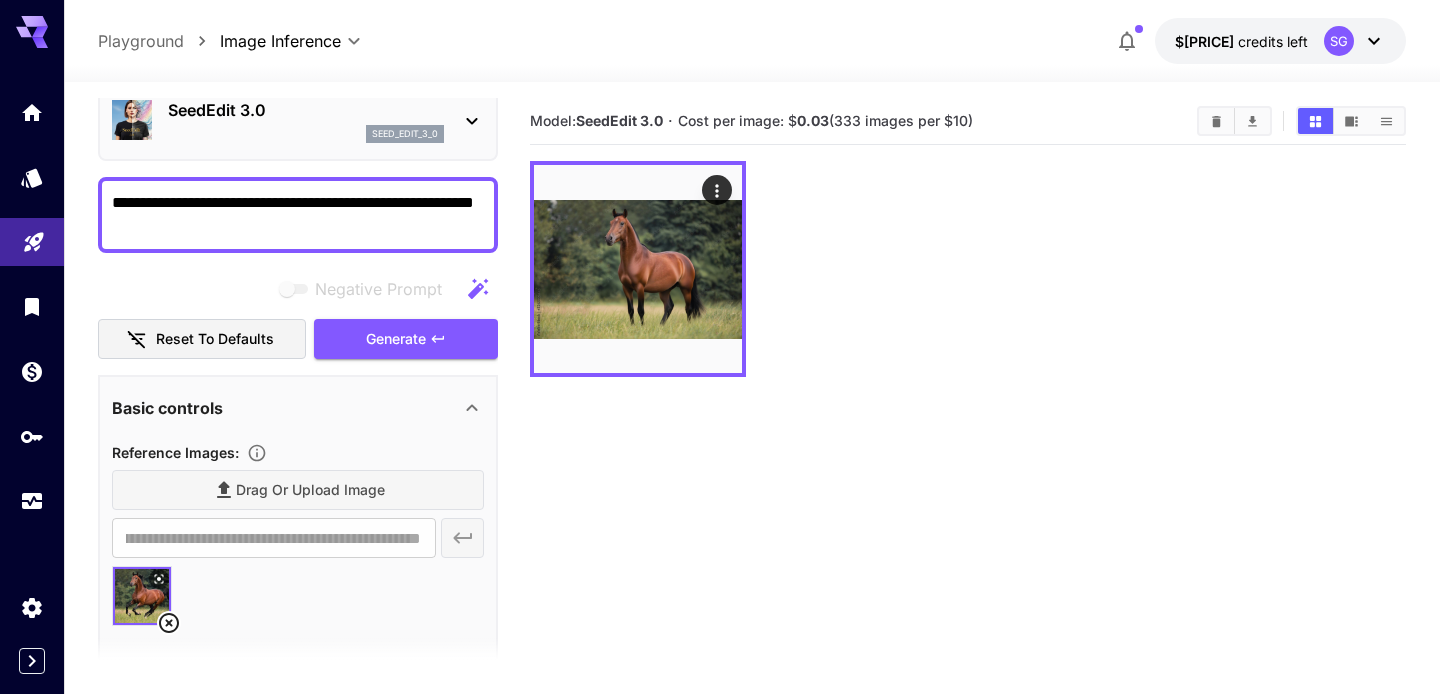click on "Basic controls" at bounding box center (167, 408) 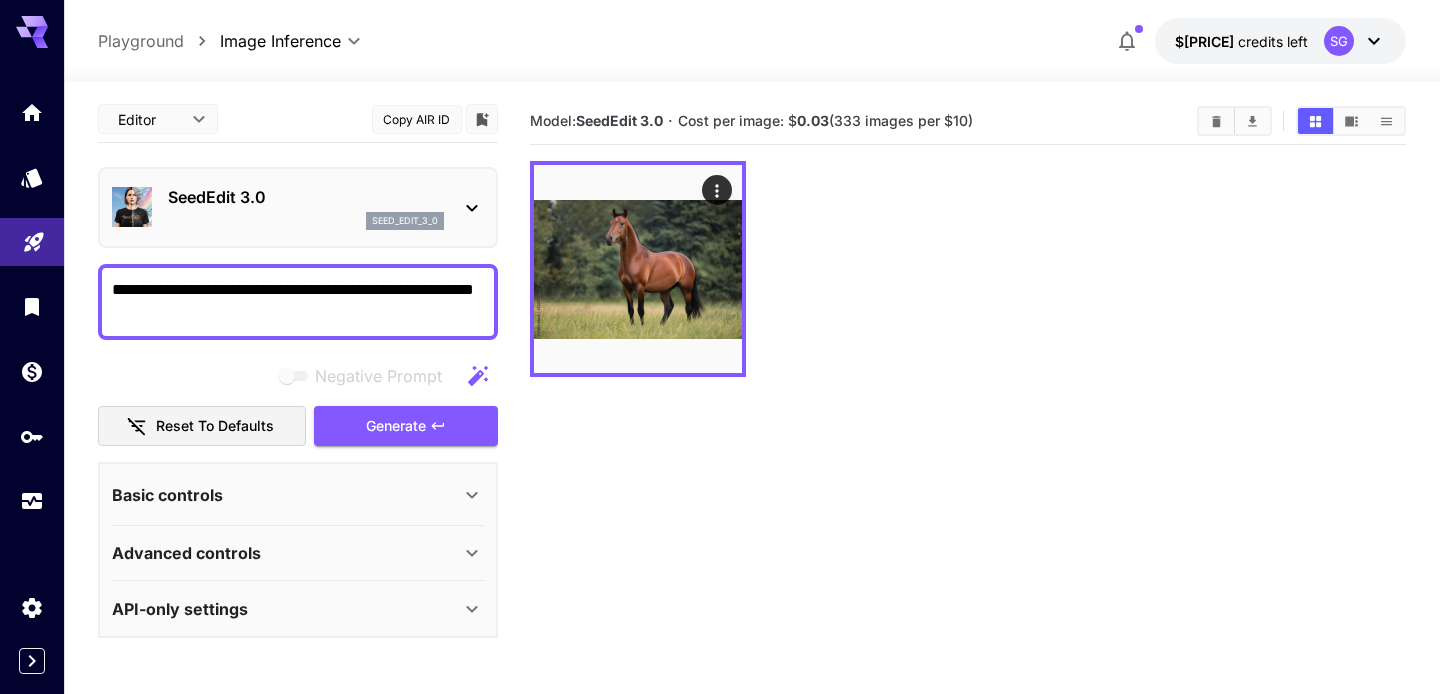 click on "**********" at bounding box center (720, 426) 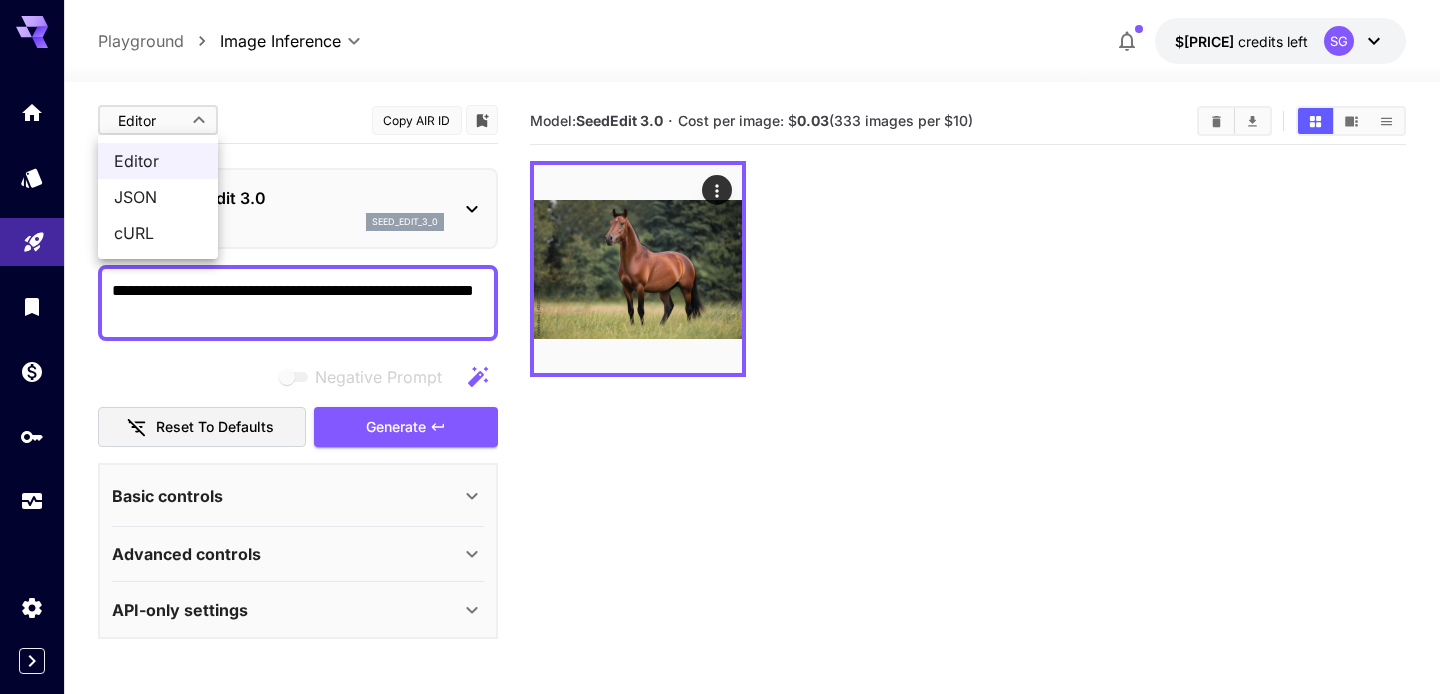 click on "JSON" at bounding box center (158, 197) 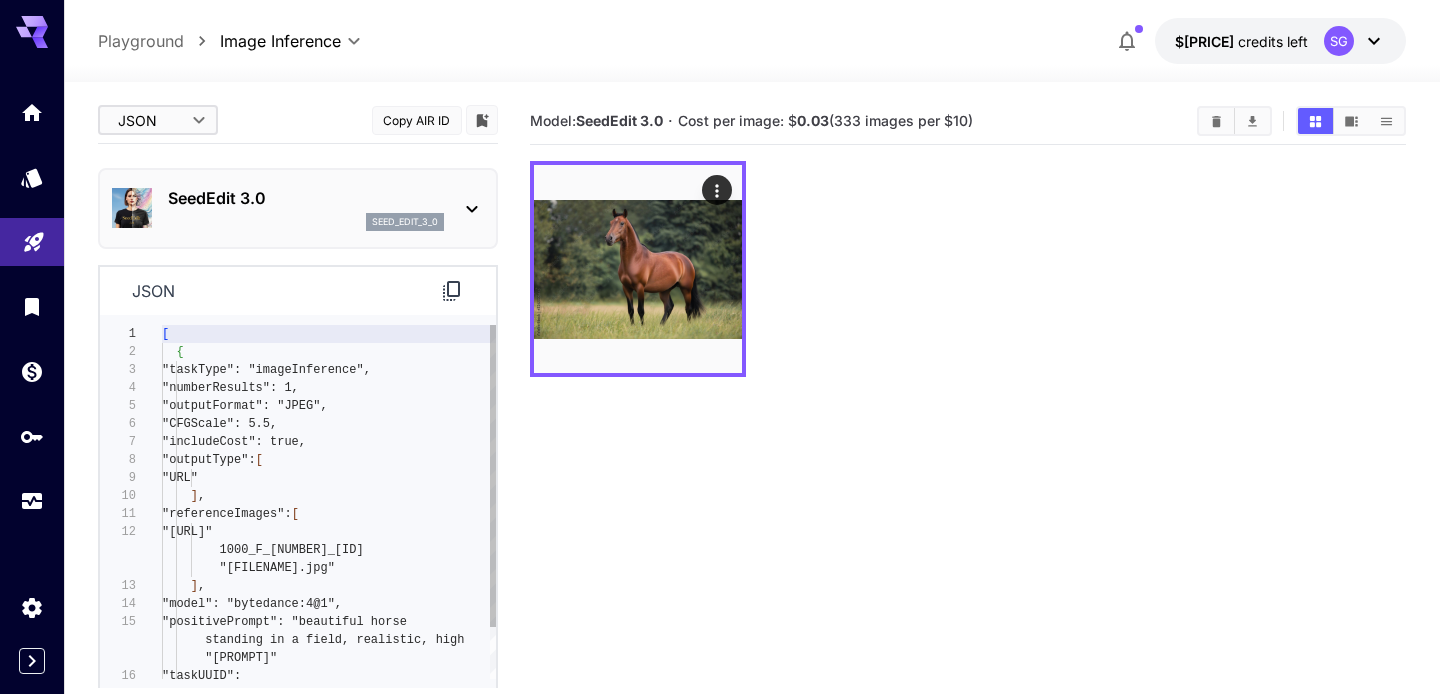 scroll, scrollTop: 0, scrollLeft: 0, axis: both 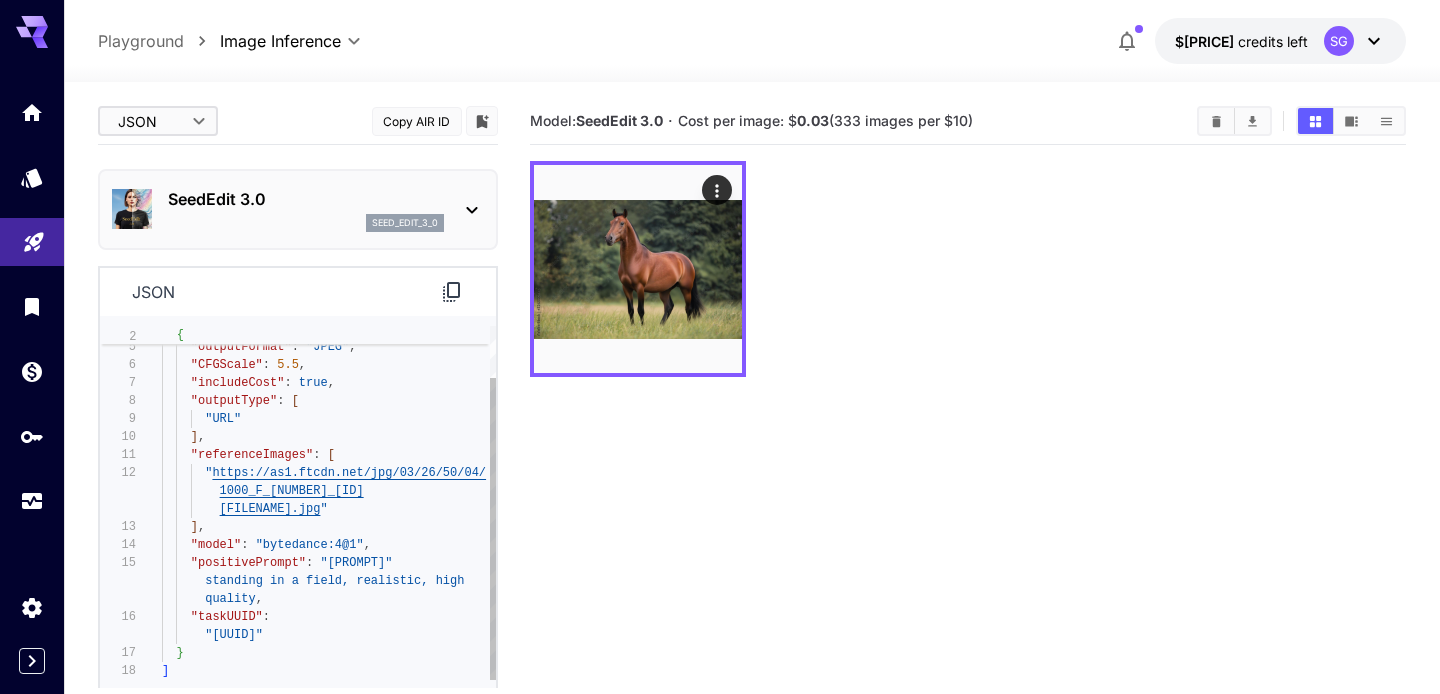 type on "**********" 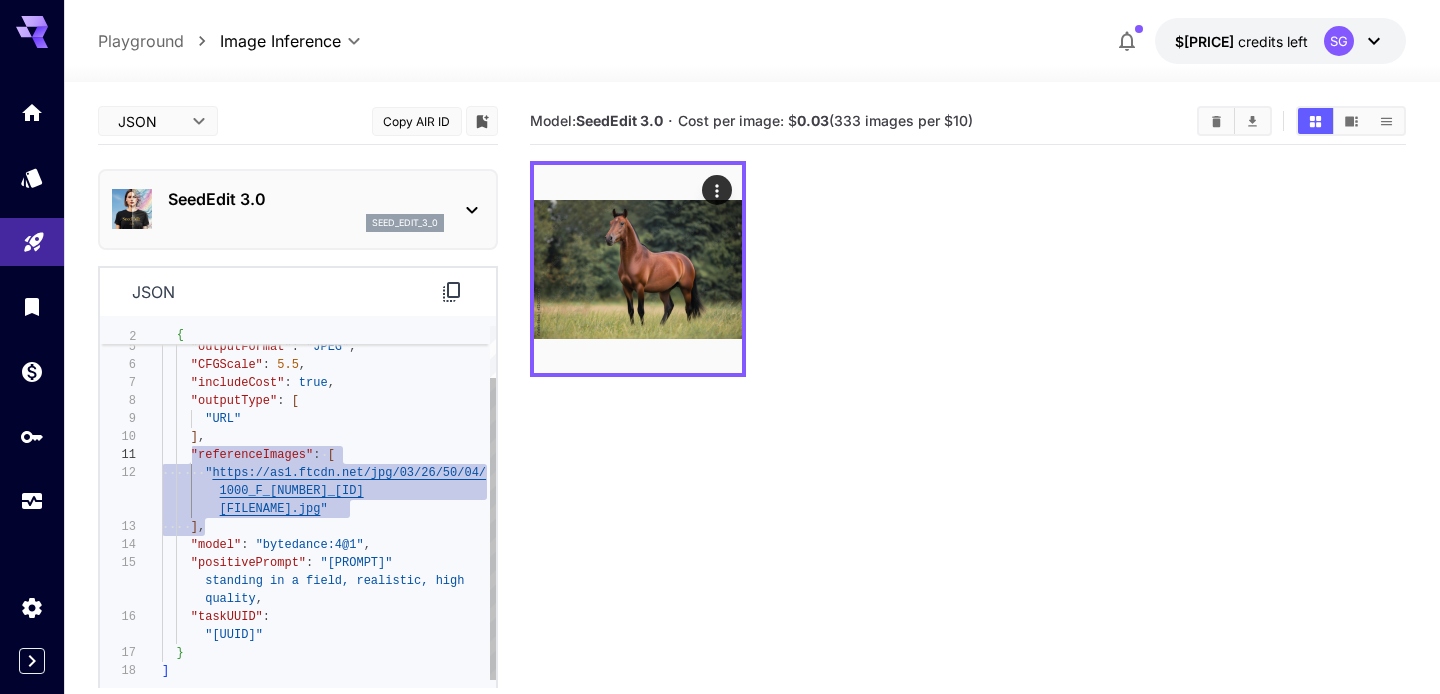 scroll, scrollTop: 0, scrollLeft: 0, axis: both 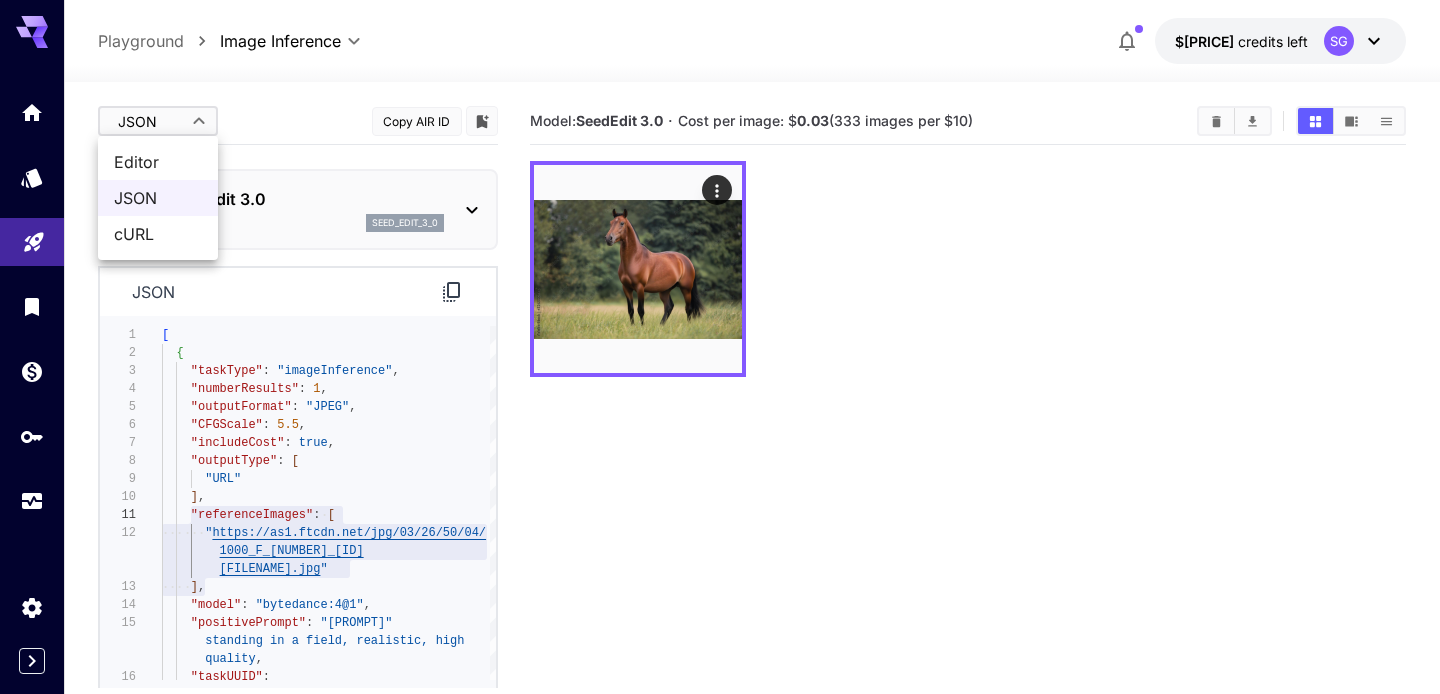 click on "**********" at bounding box center (720, 426) 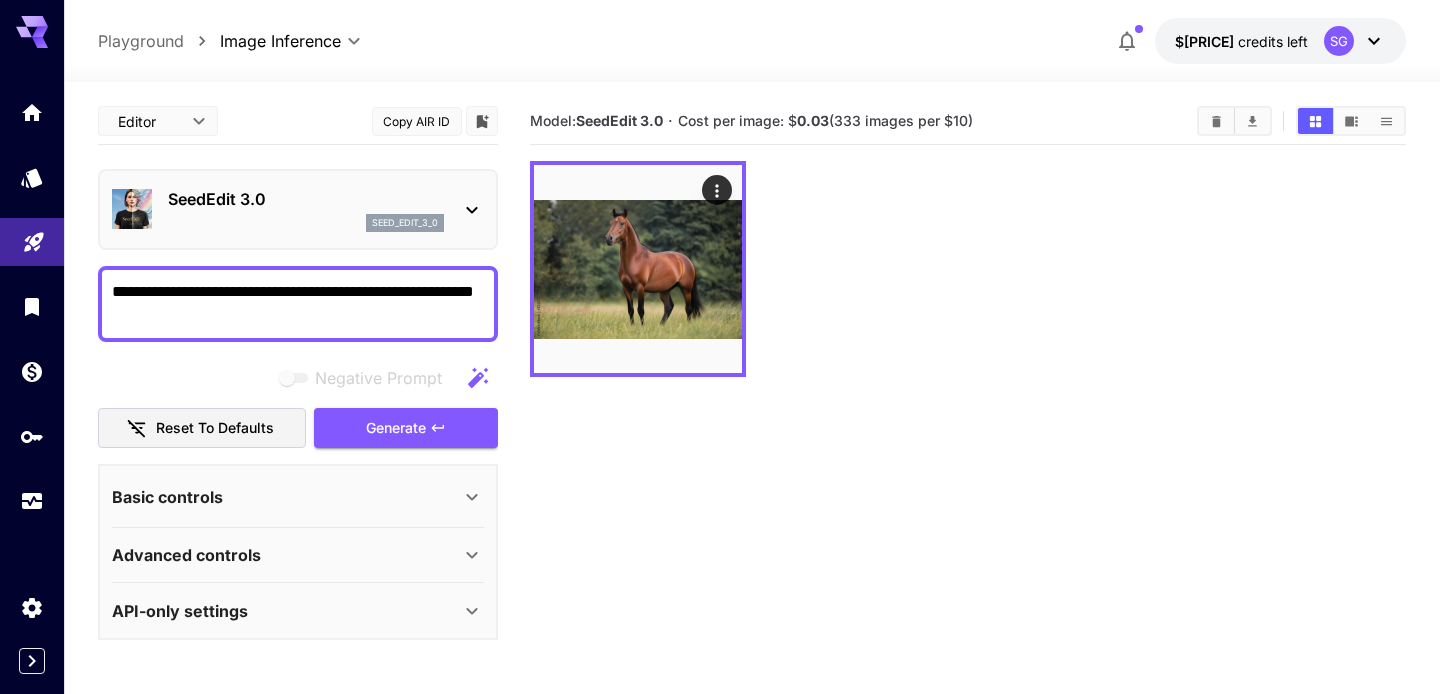 scroll, scrollTop: 2, scrollLeft: 0, axis: vertical 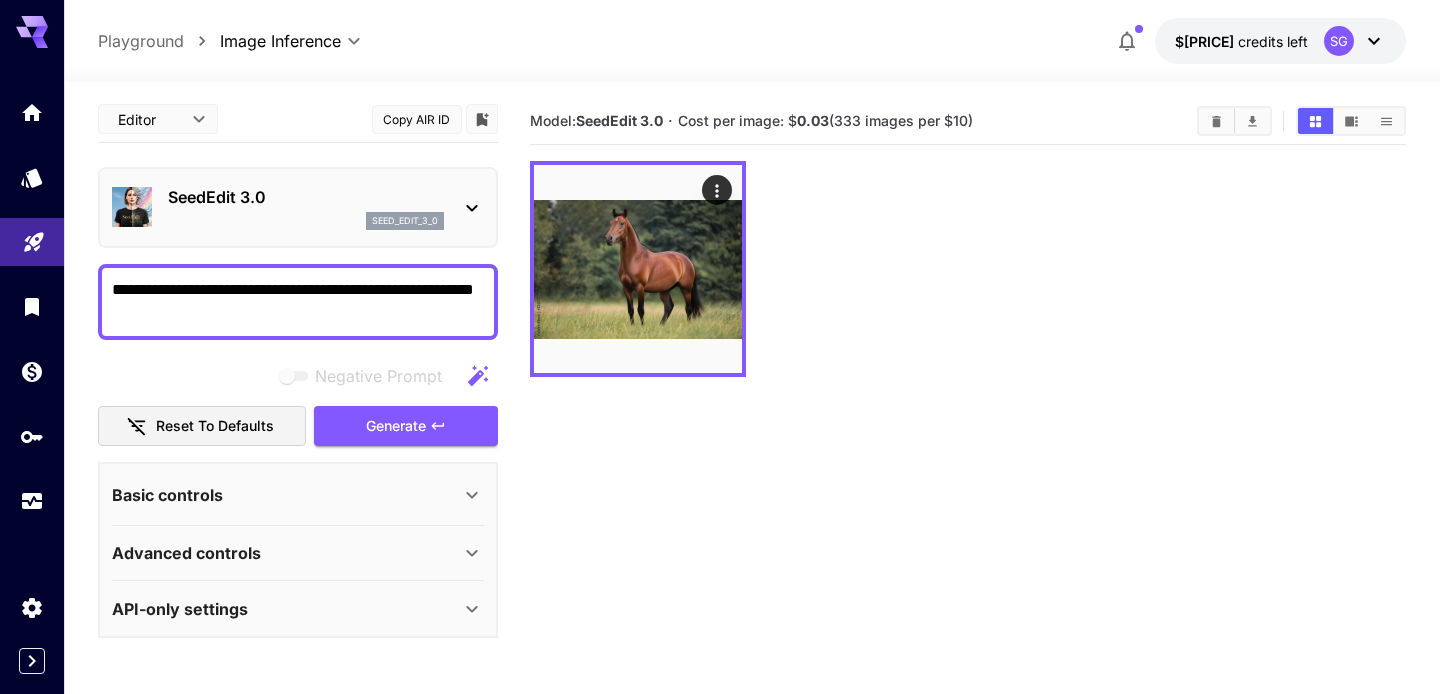 click on "Basic controls" at bounding box center [286, 495] 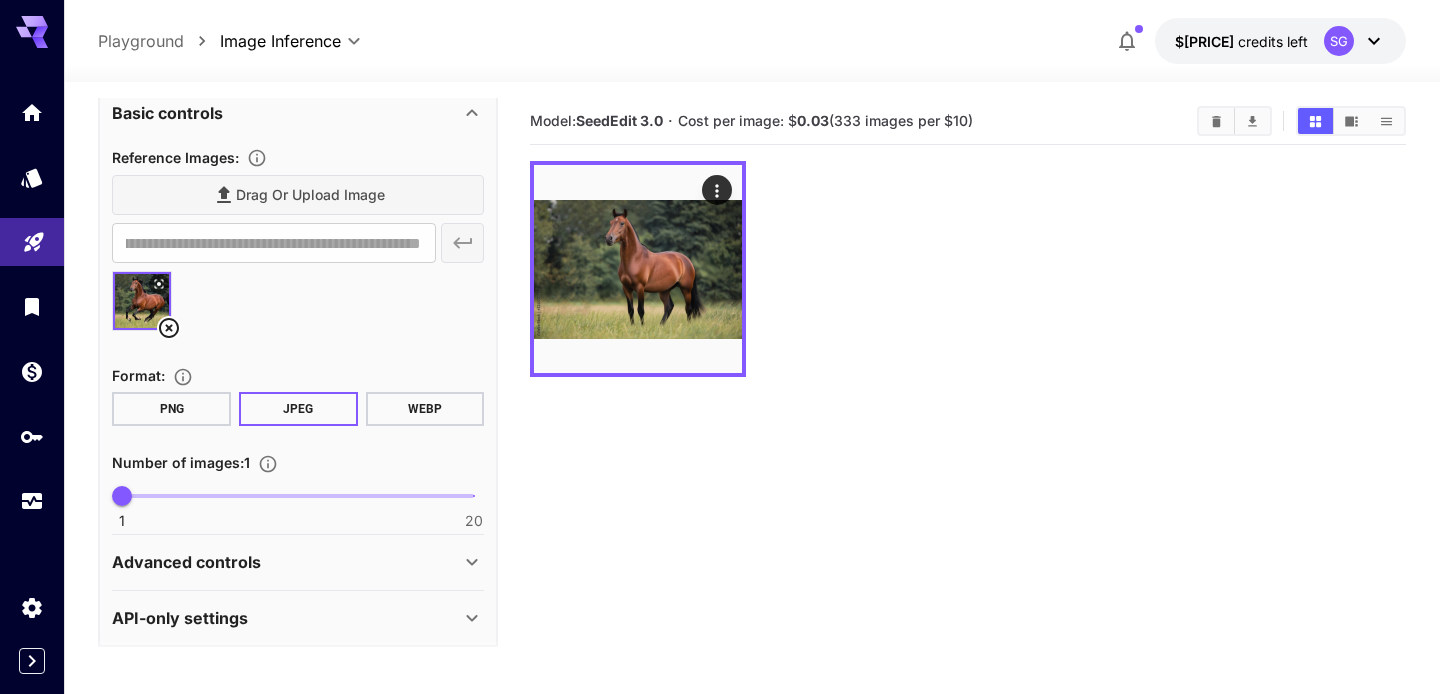 scroll, scrollTop: 392, scrollLeft: 0, axis: vertical 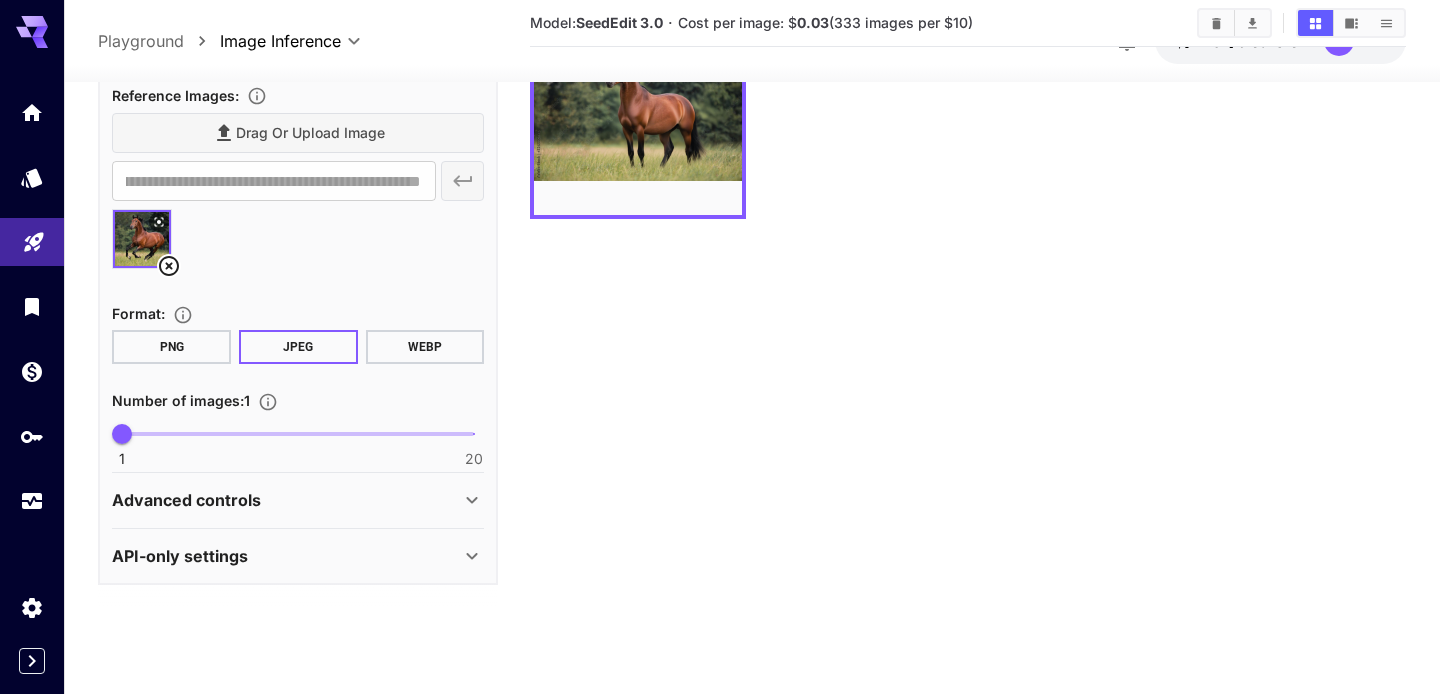 click on "API-only settings" at bounding box center (286, 556) 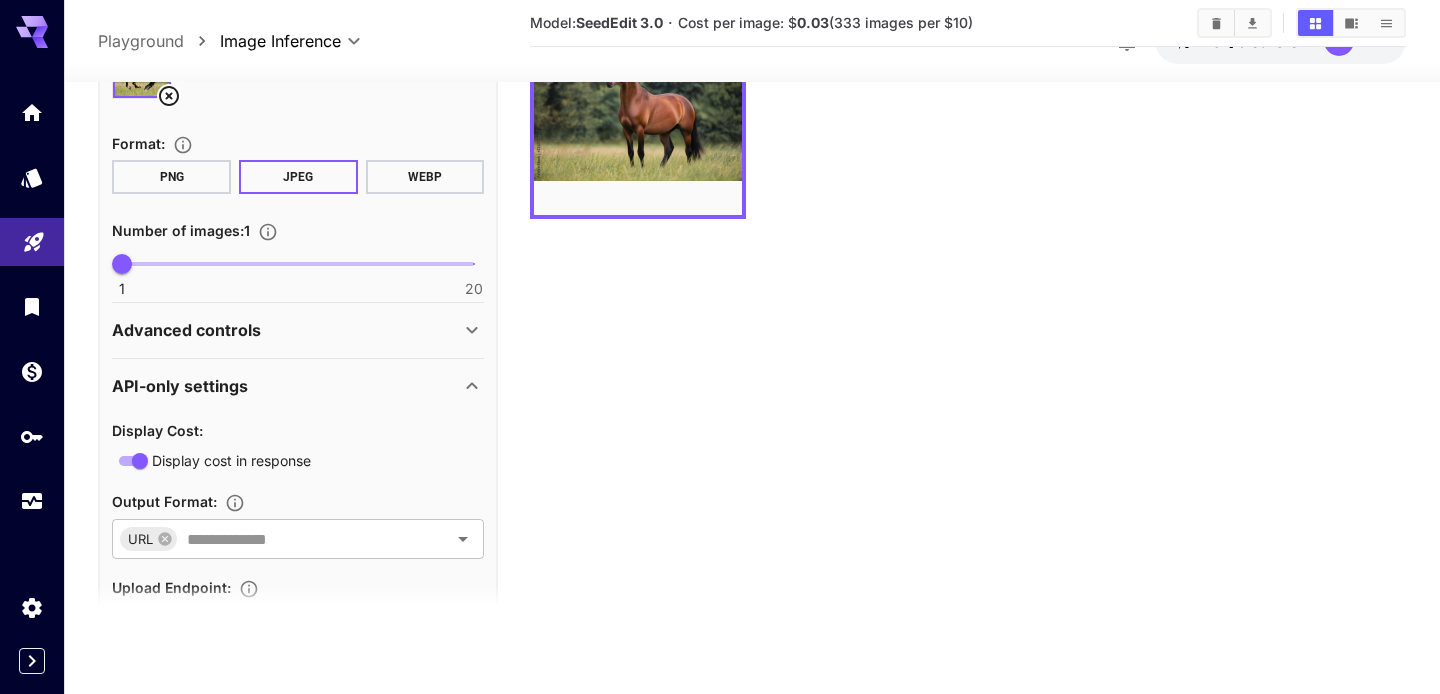 scroll, scrollTop: 661, scrollLeft: 0, axis: vertical 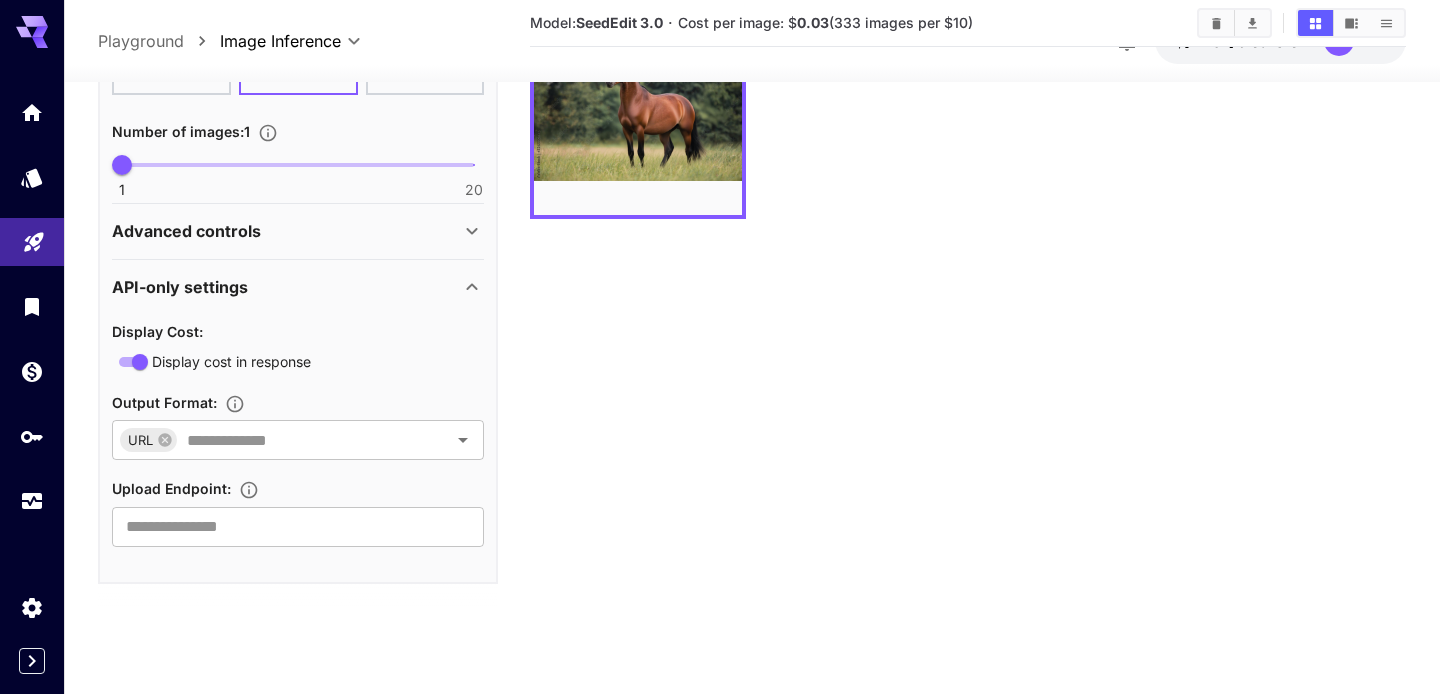 click on "Advanced controls" at bounding box center [286, 232] 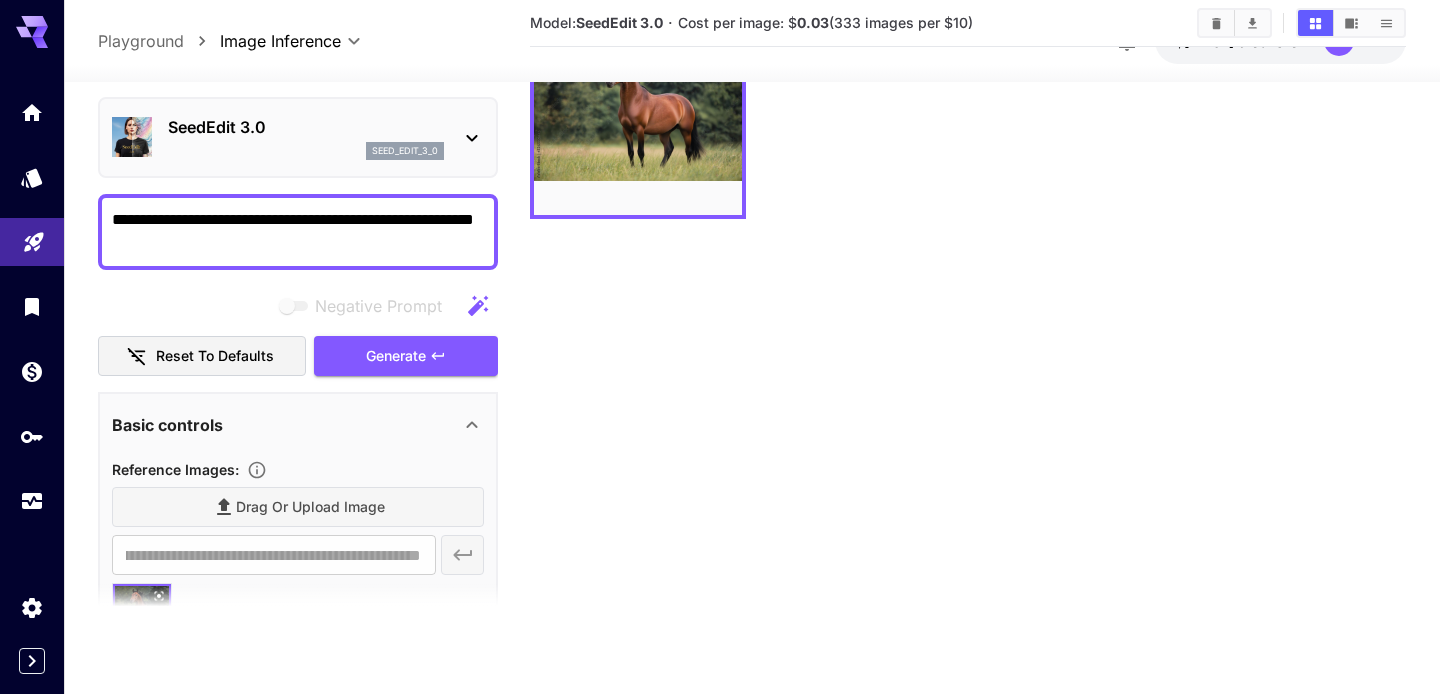 scroll, scrollTop: 17, scrollLeft: 0, axis: vertical 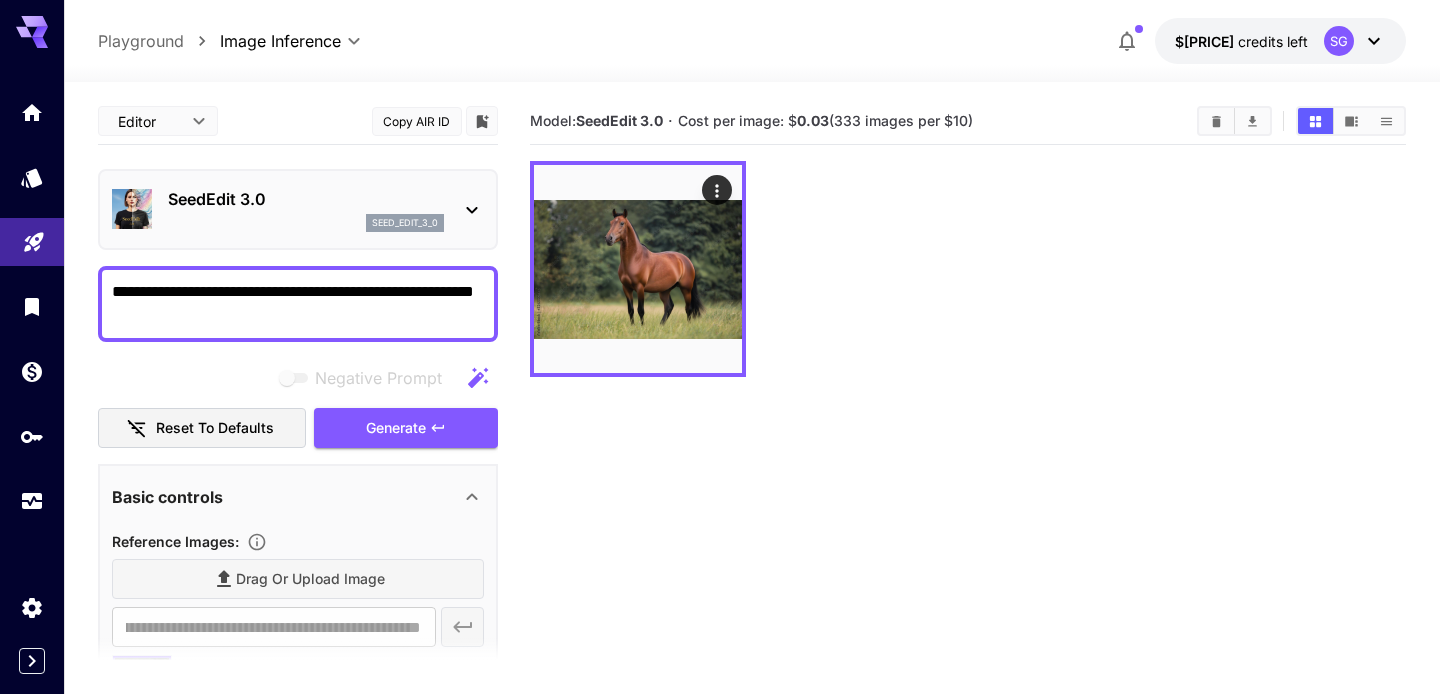 click on "**********" at bounding box center (720, 426) 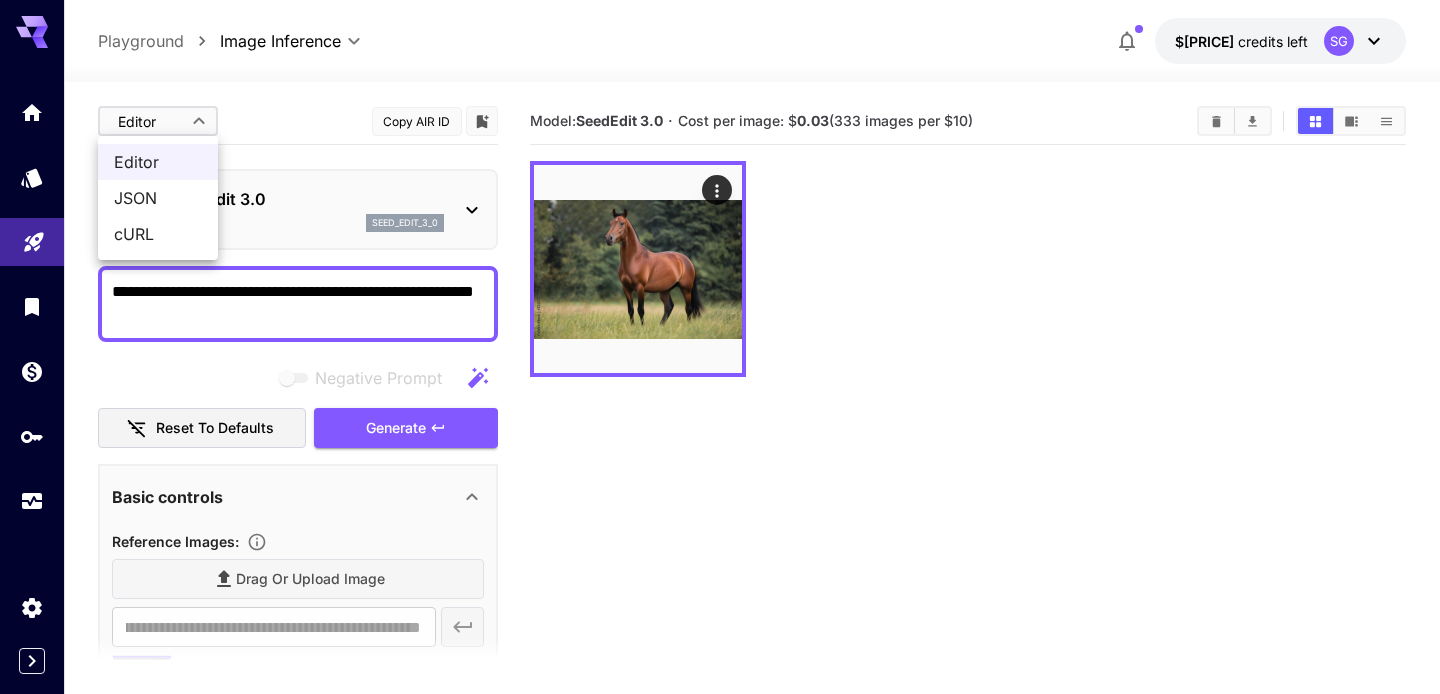 click on "JSON" at bounding box center [158, 198] 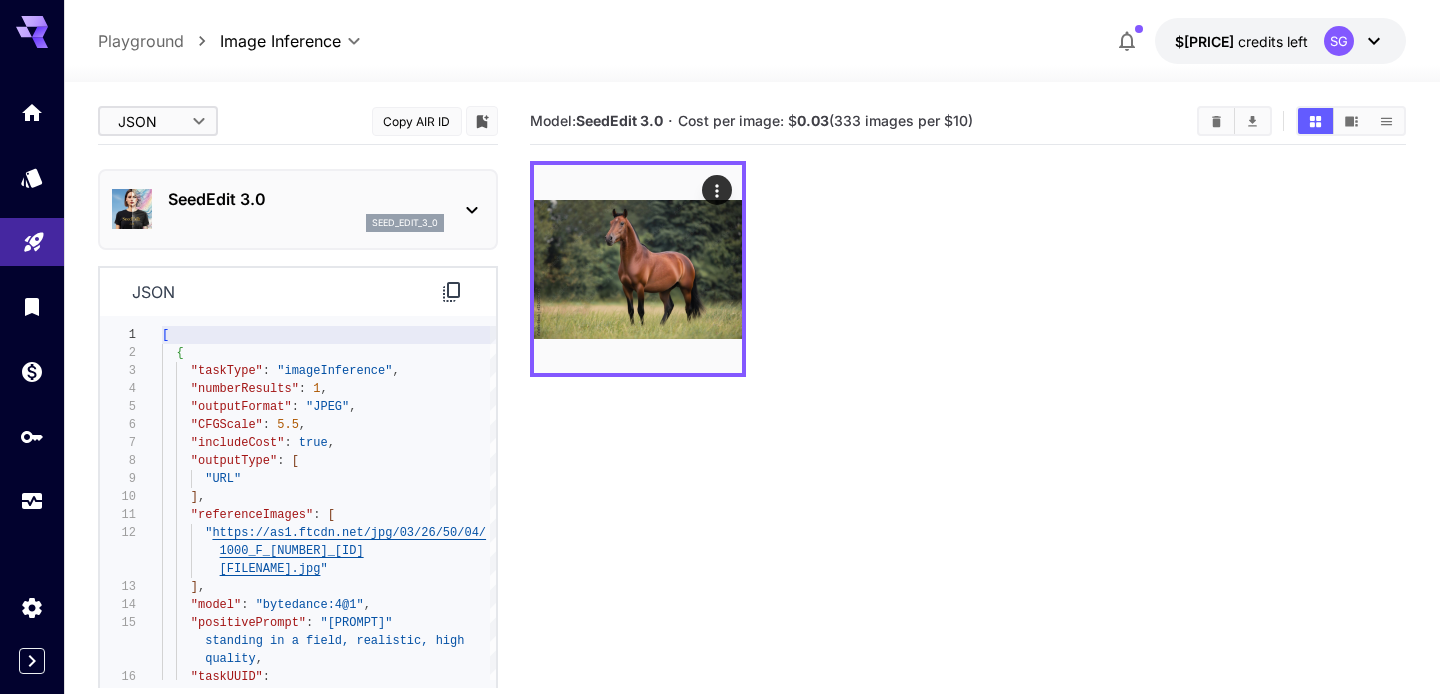 click on "SeedEdit 3.0 seed_edit_3_0" at bounding box center (298, 209) 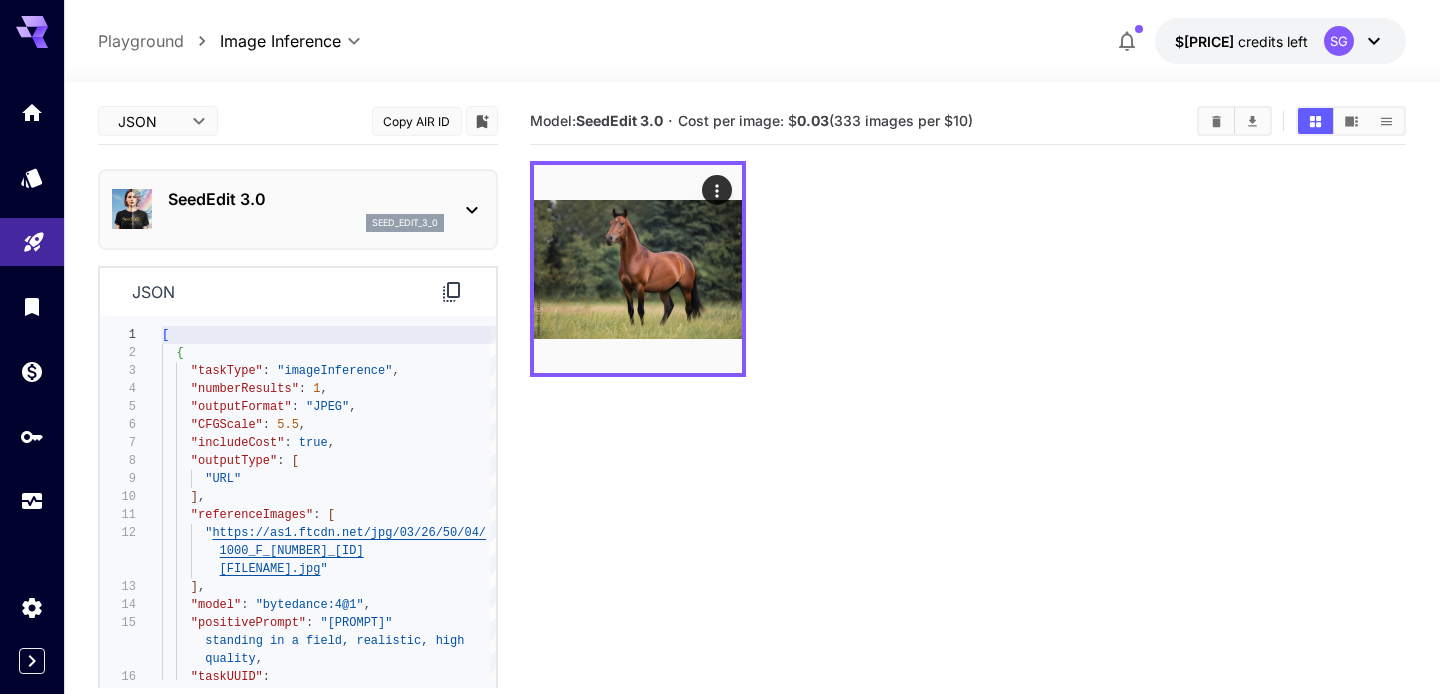 click on "SeedEdit 3.0" at bounding box center [306, 199] 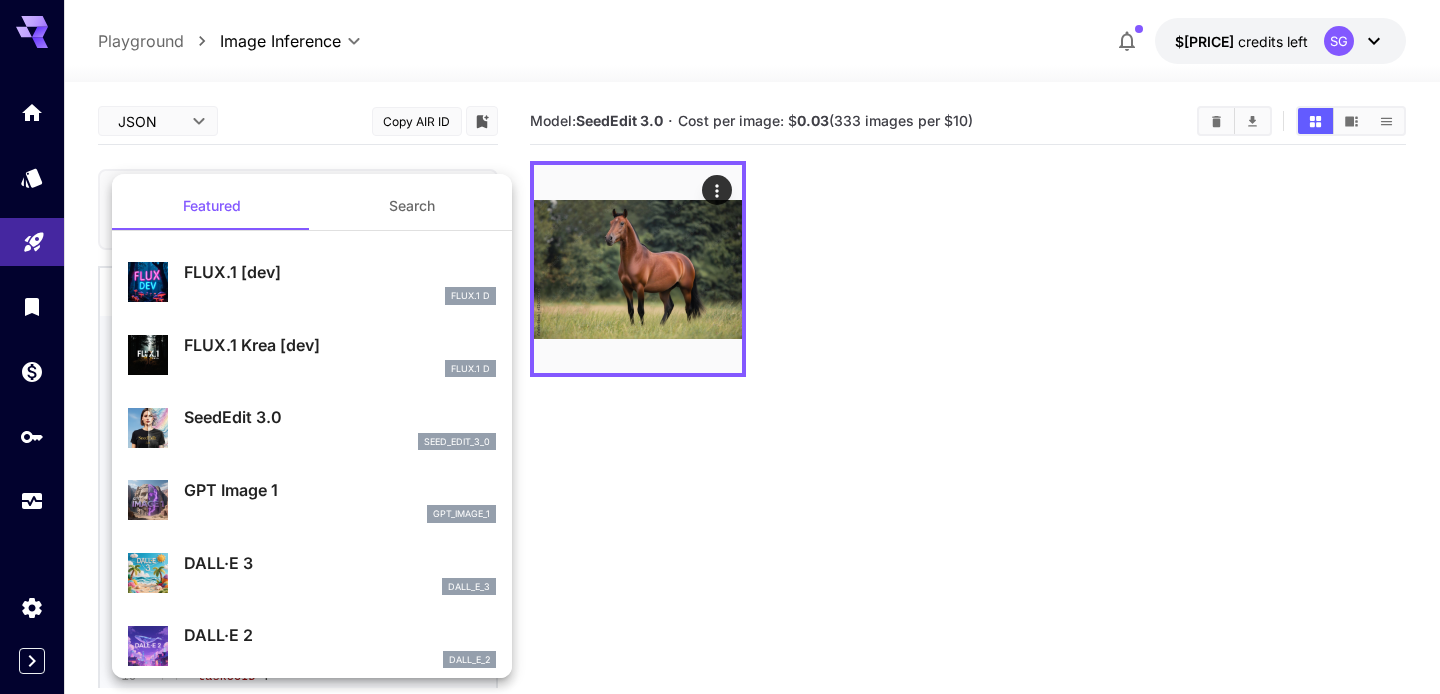 click on "FLUX.1 D" at bounding box center (340, 369) 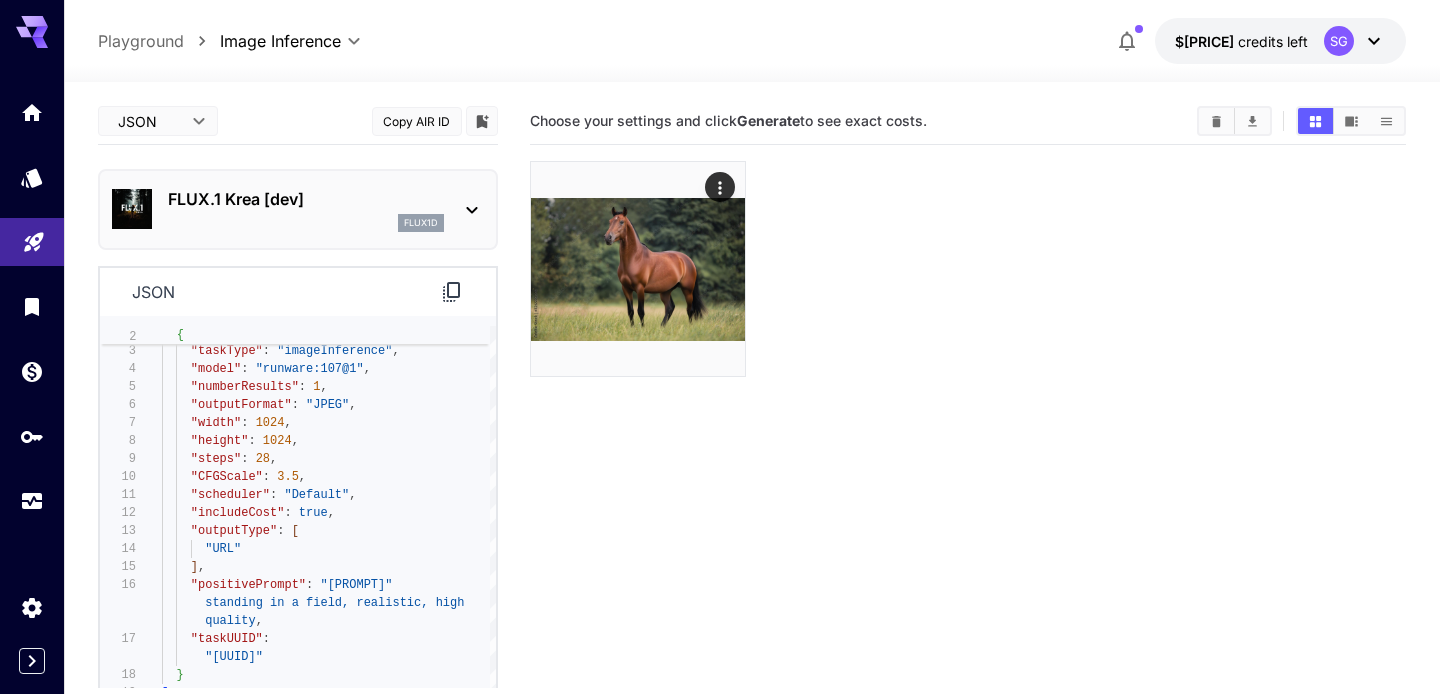 click on "FLUX.1 Krea [dev]" at bounding box center [306, 199] 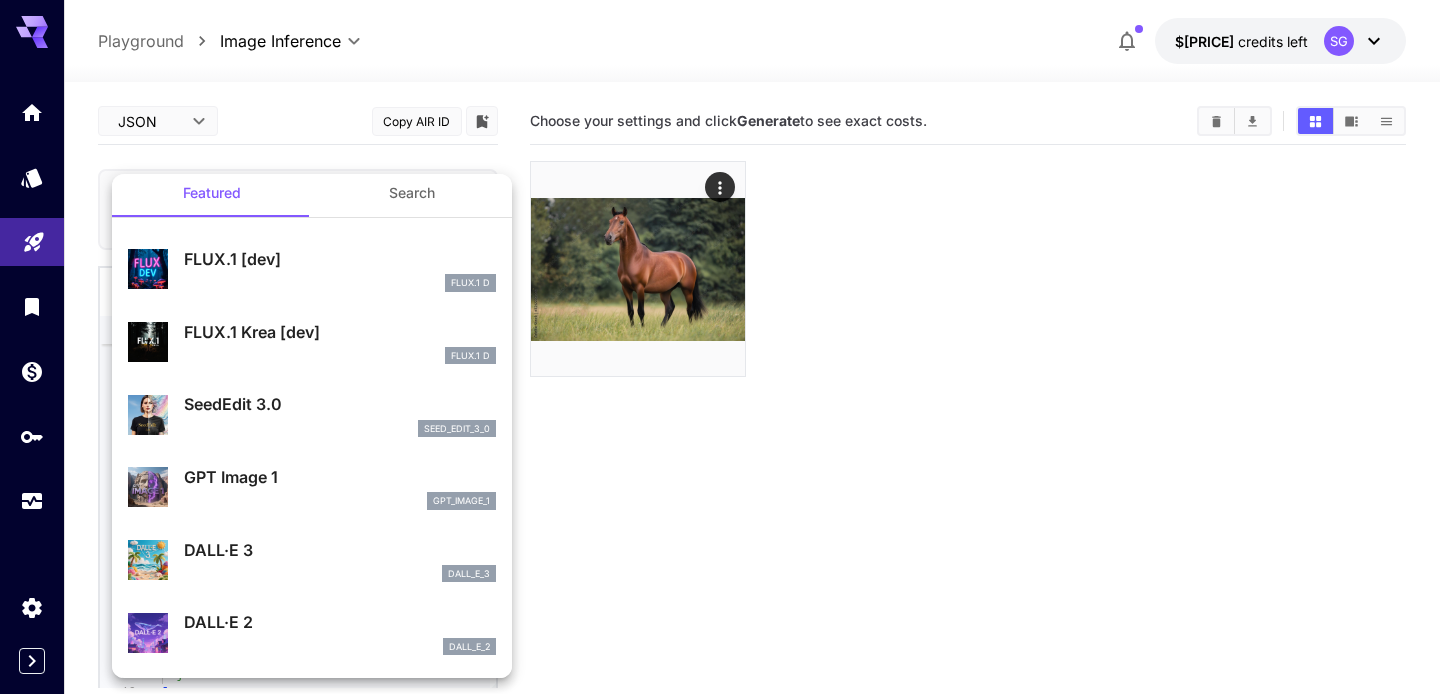 scroll, scrollTop: 0, scrollLeft: 0, axis: both 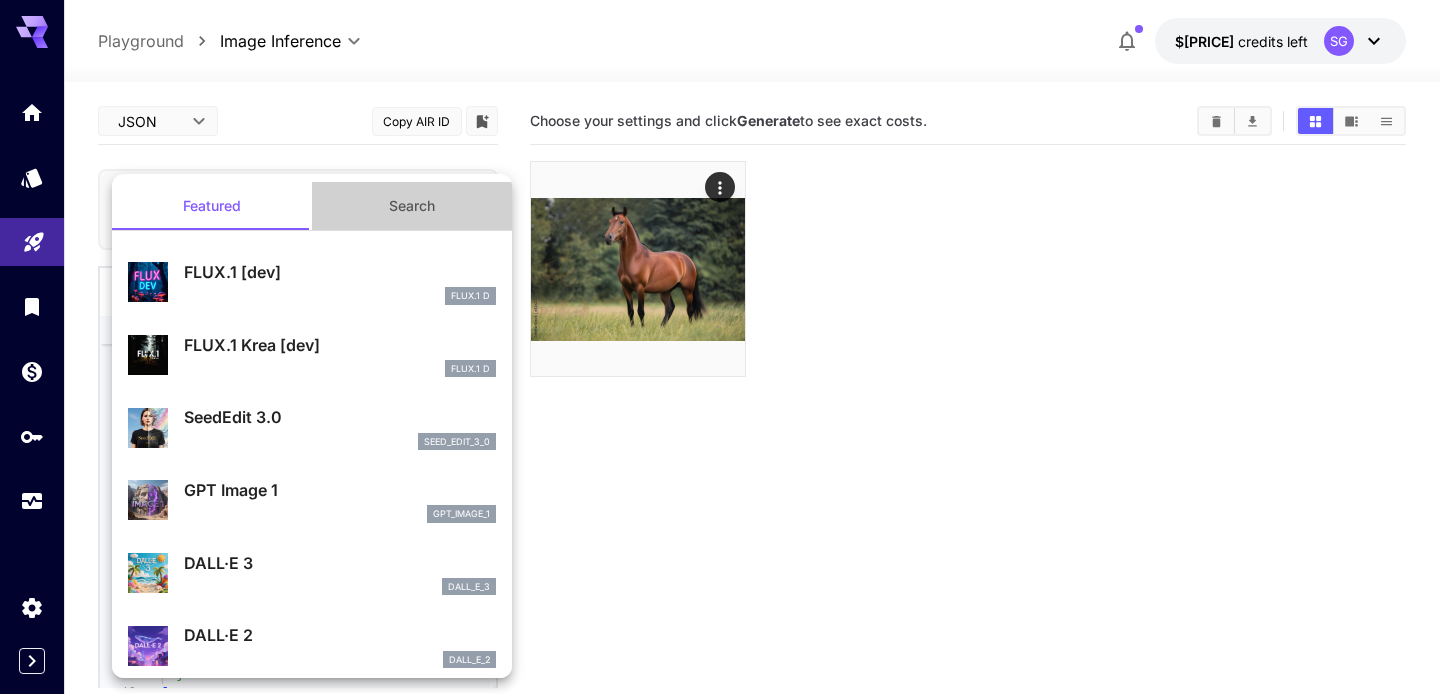 click on "Search" at bounding box center (412, 206) 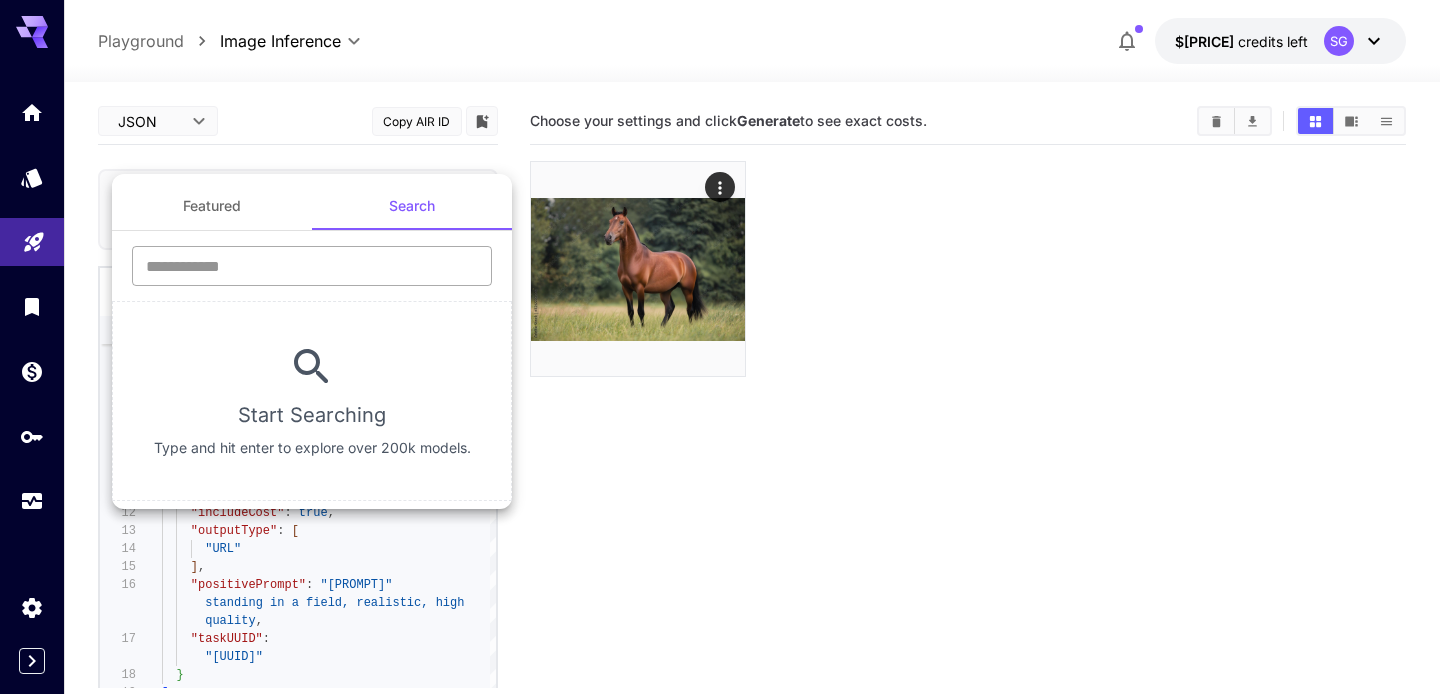 click at bounding box center (312, 266) 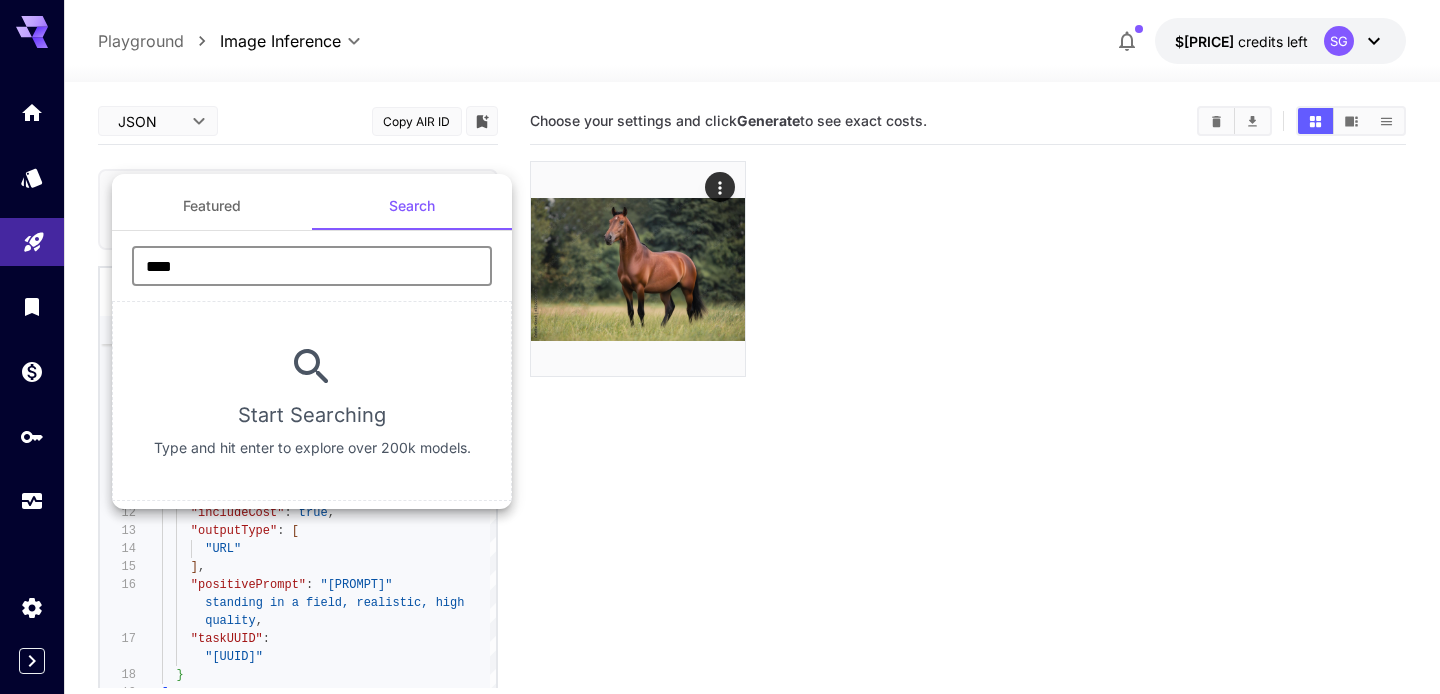type on "****" 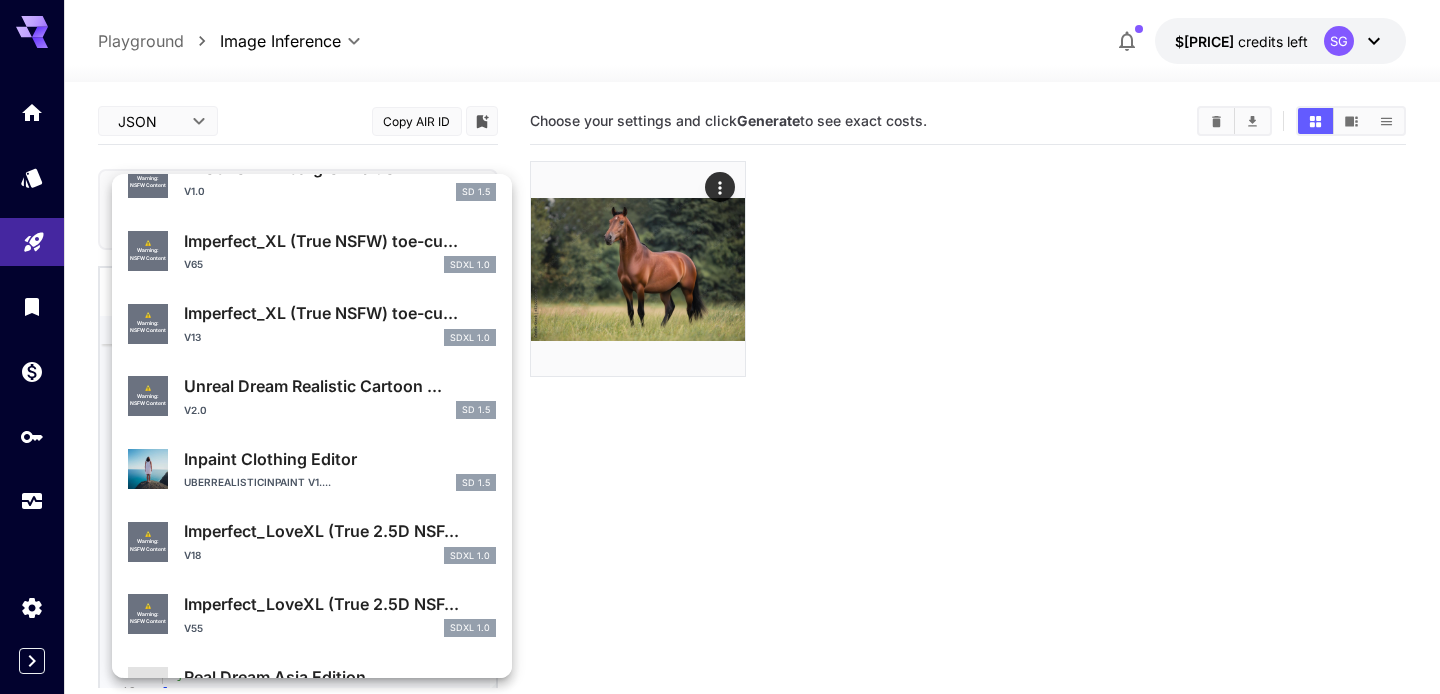 scroll, scrollTop: 173, scrollLeft: 0, axis: vertical 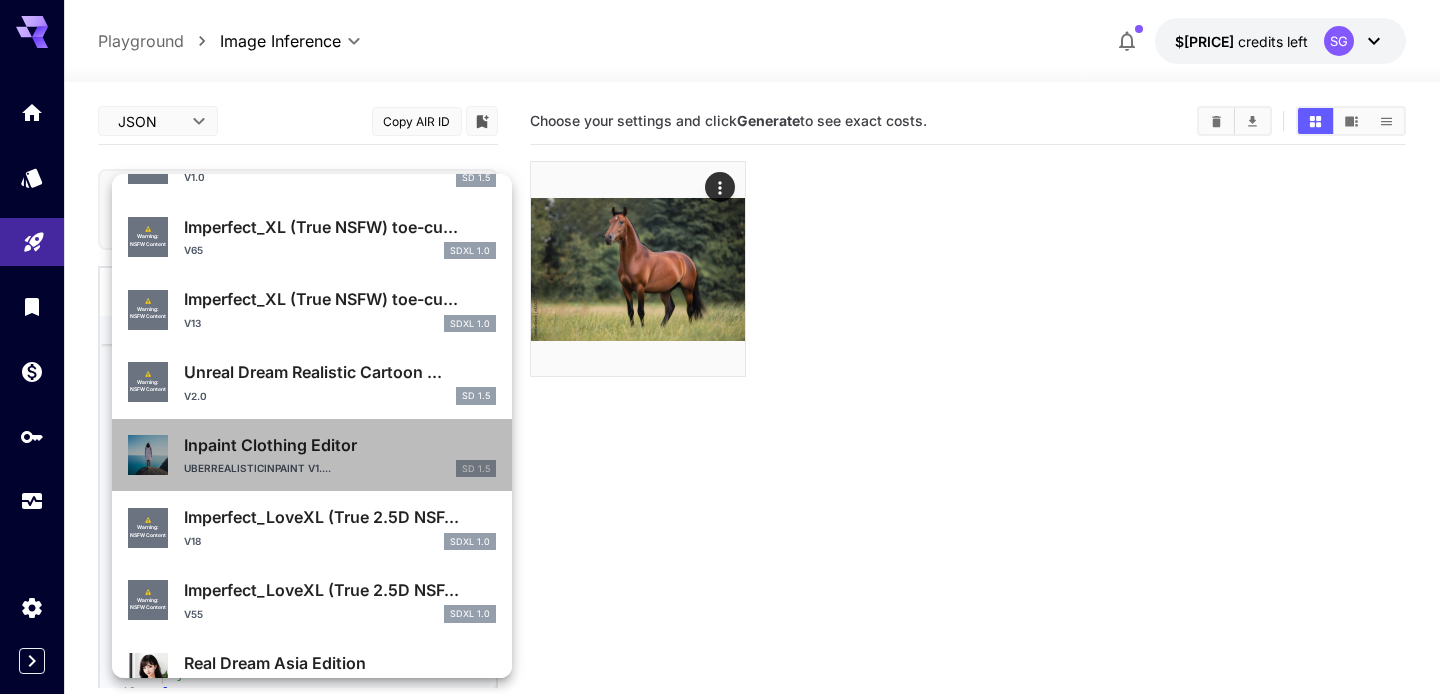 click on "UberRealisticInpaint v1.... SD 1.5" at bounding box center (340, 469) 